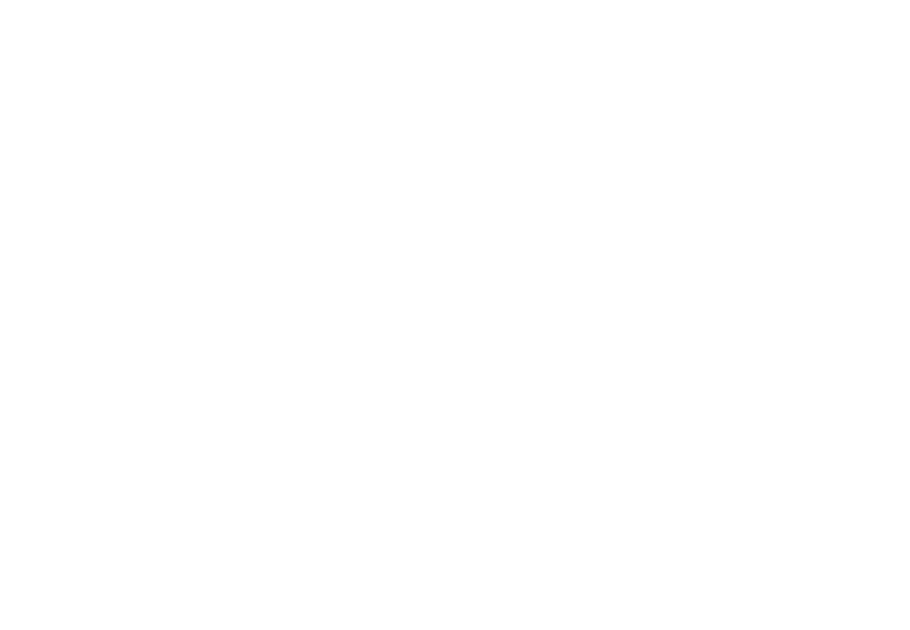 scroll, scrollTop: 0, scrollLeft: 0, axis: both 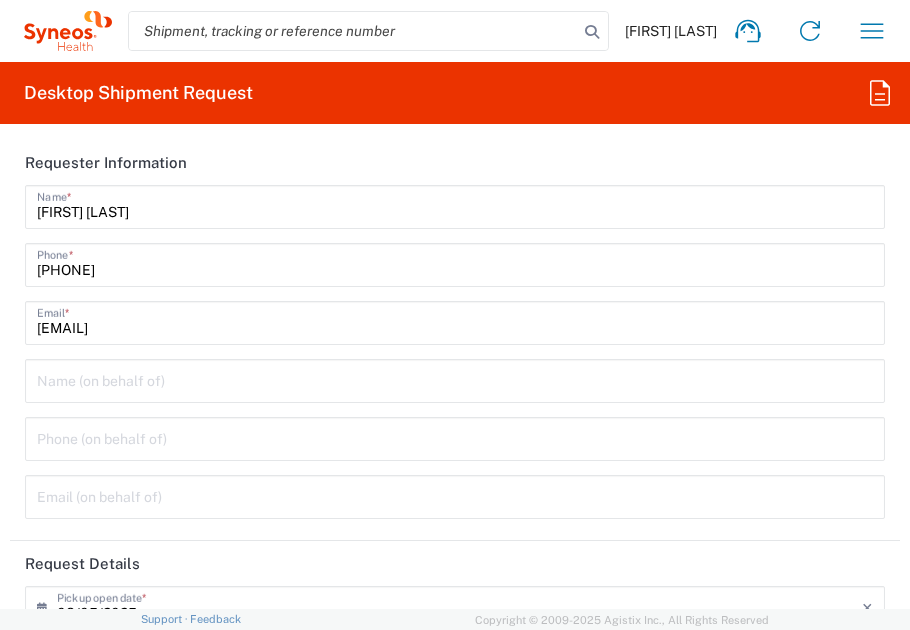 type on "Thailand" 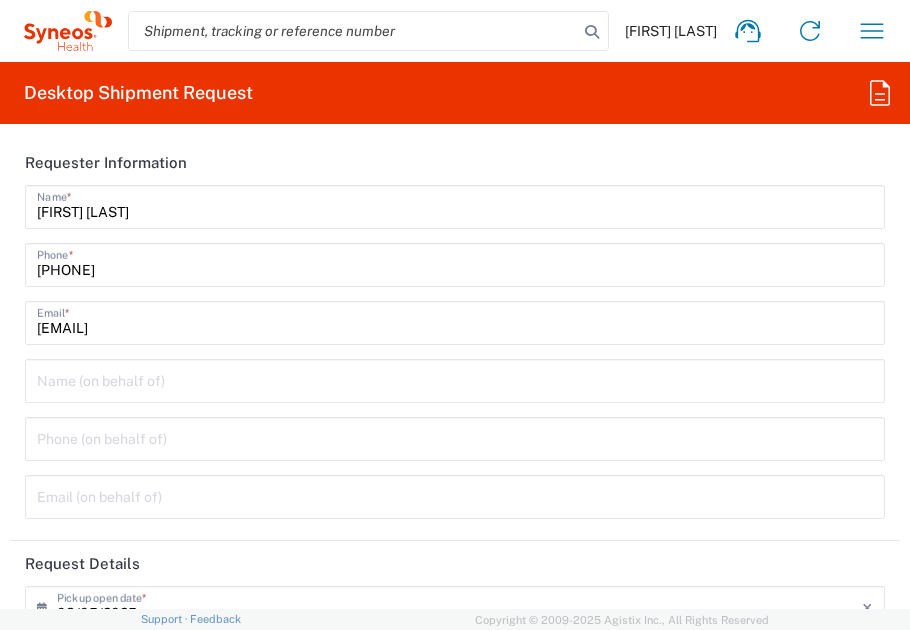 type on "3230" 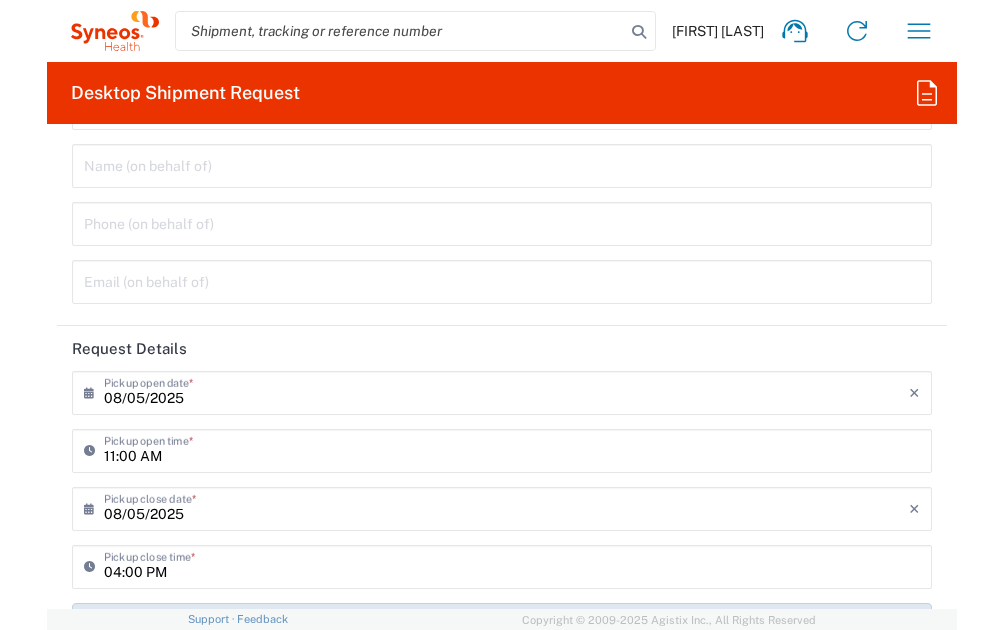 scroll, scrollTop: 0, scrollLeft: 0, axis: both 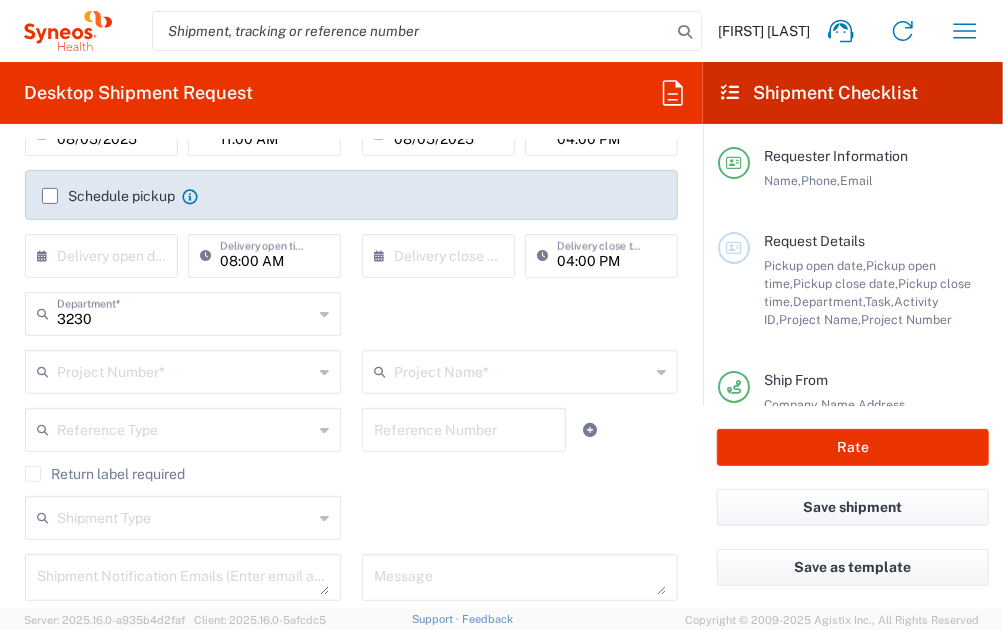 click at bounding box center [185, 370] 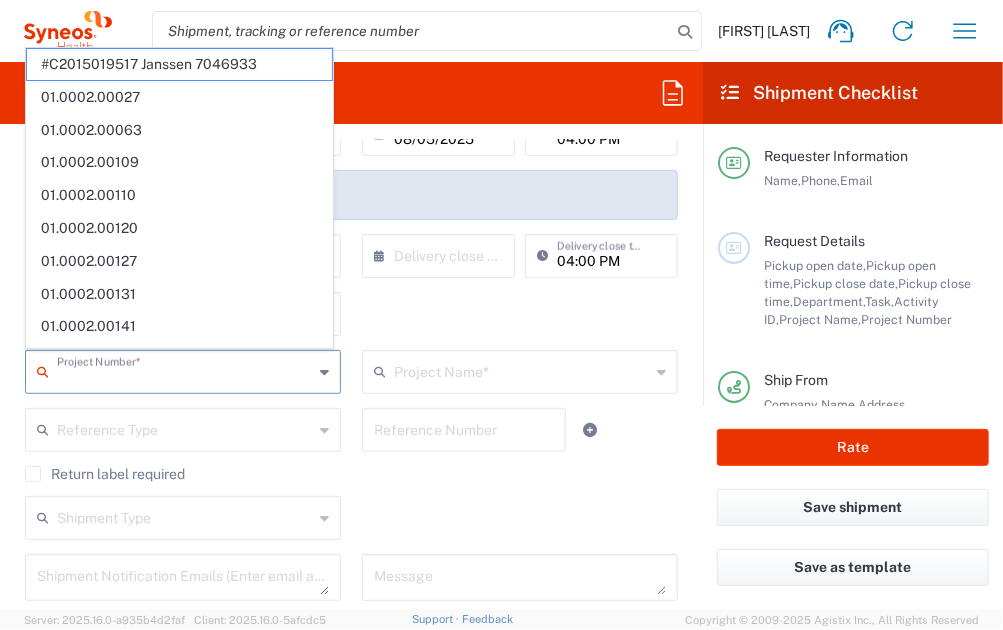 paste on "7021468" 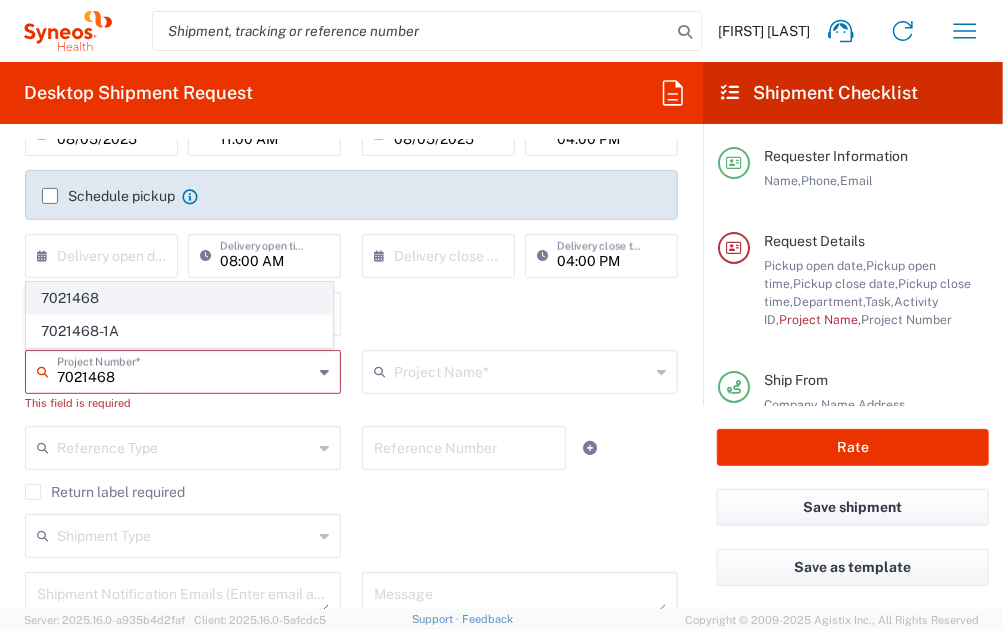 type on "7021468" 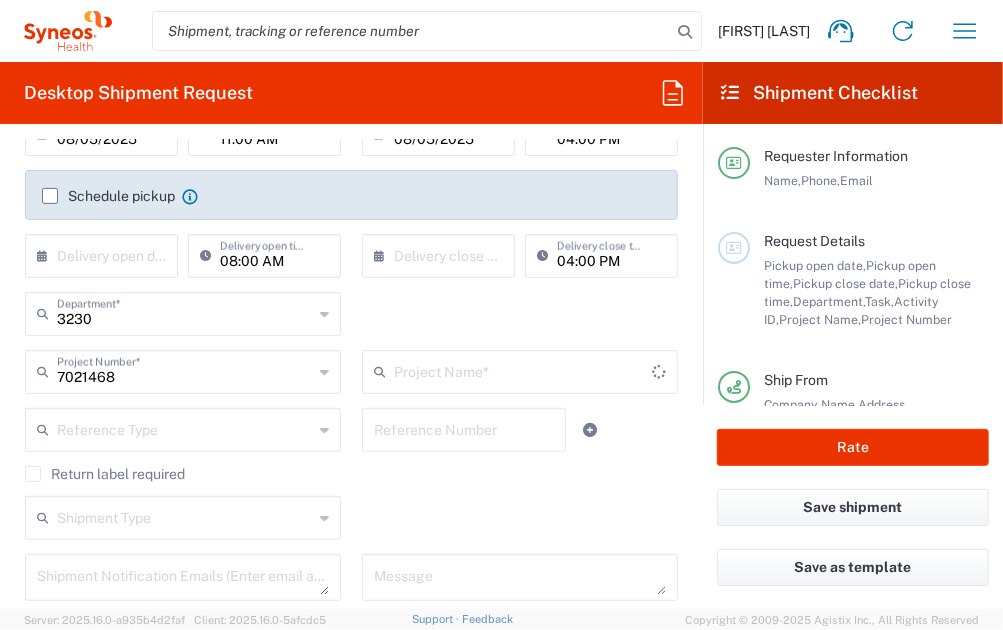 type on "[COMPANY_NAME] [PROJECT_NUMBER]" 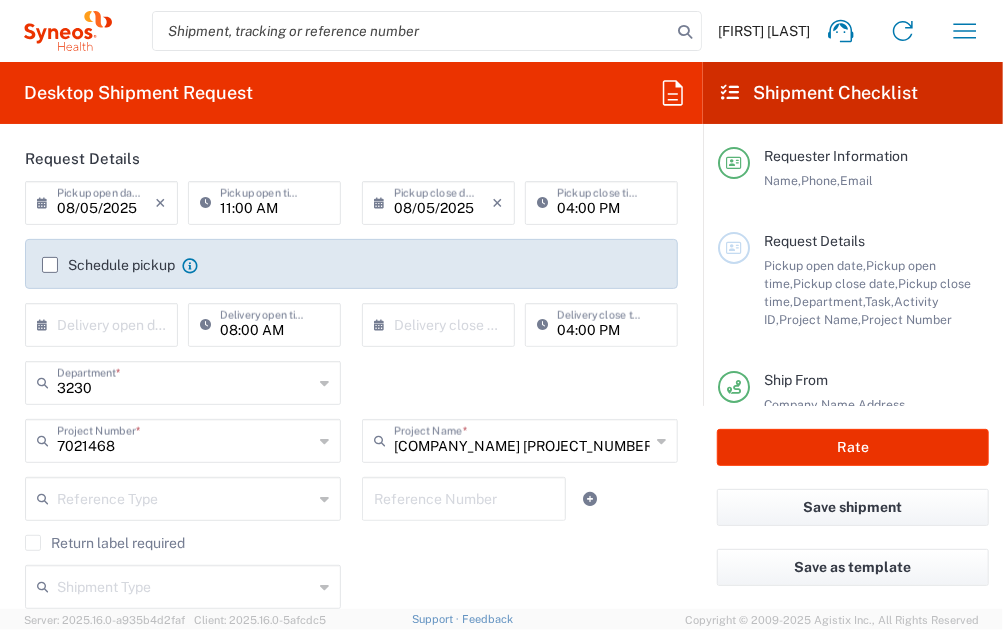 scroll, scrollTop: 200, scrollLeft: 0, axis: vertical 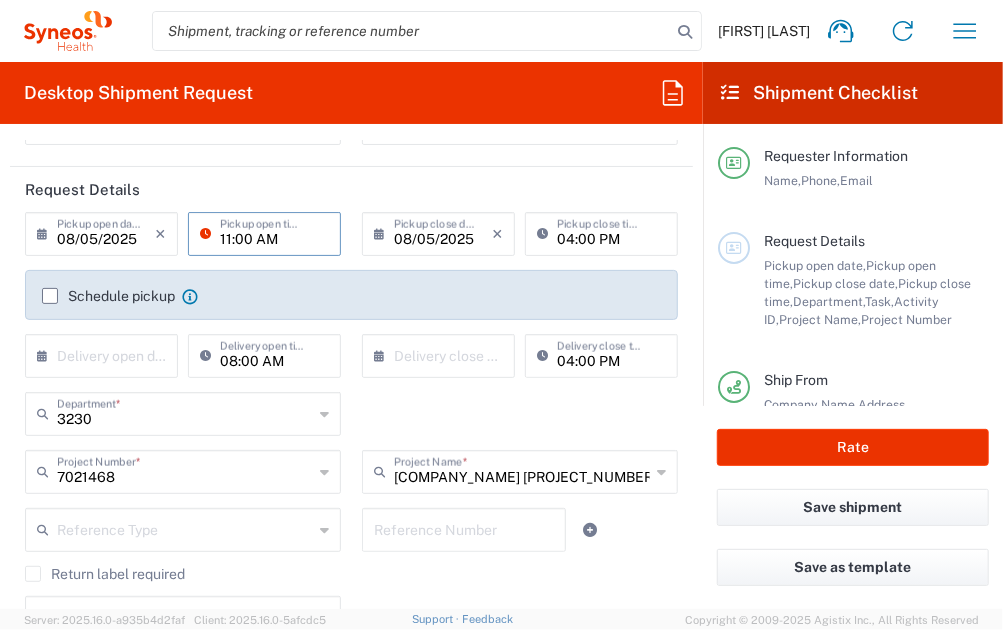click on "11:00 AM" at bounding box center [274, 232] 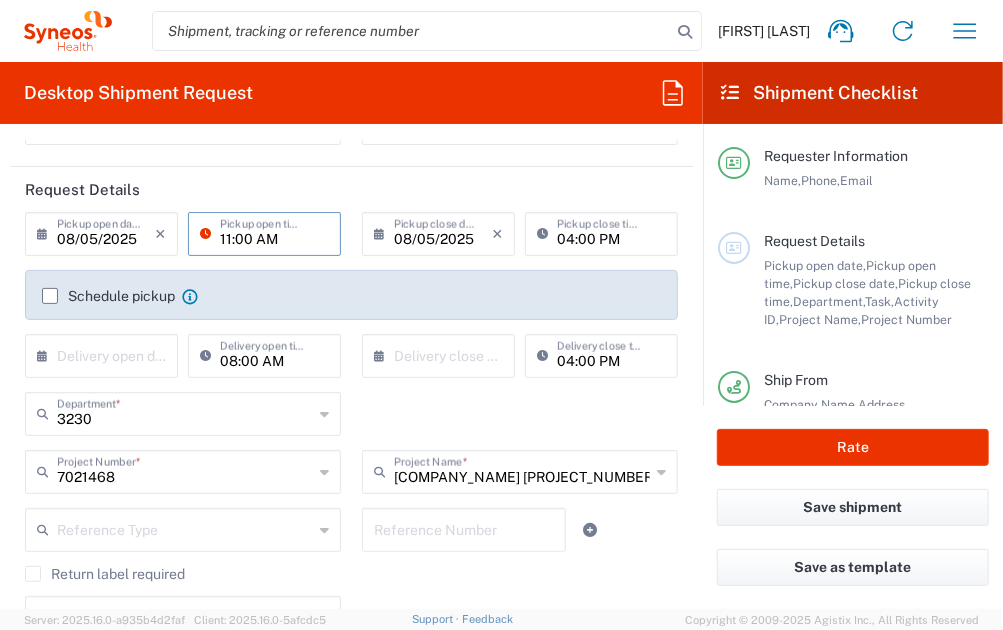 click on "11:00 AM" at bounding box center [274, 232] 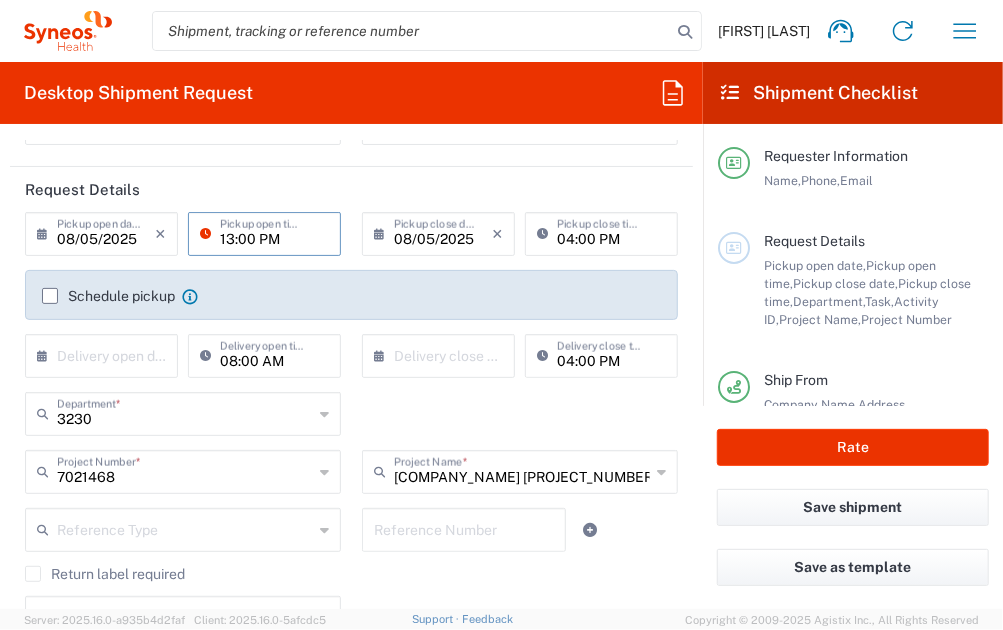 type on "13:00 PM" 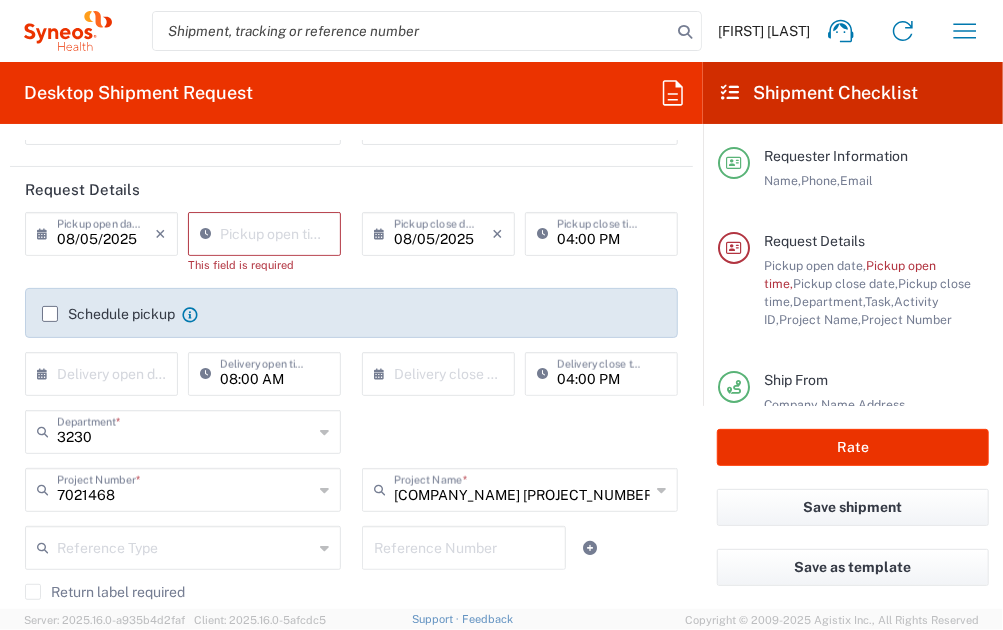 click on "Schedule pickup  When scheduling a pickup please be sure to meet the following criteria:
1. Pickup window should start at least 2 hours after current time.
2.Pickup window needs to be at least 2 hours.
3.Pickup close time should not exceed business hours." 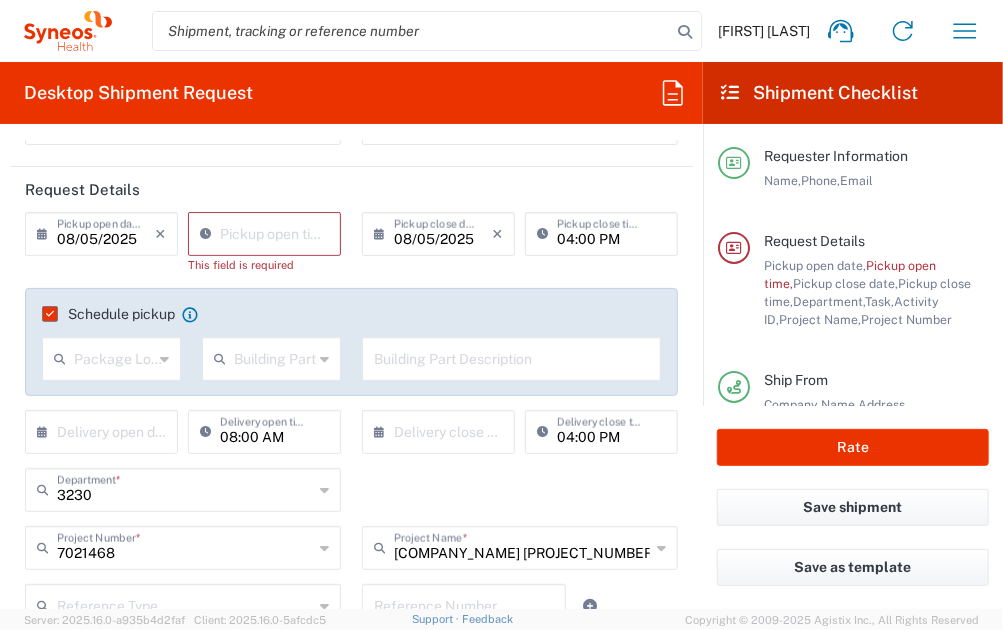 click on "Pickup open time  *" 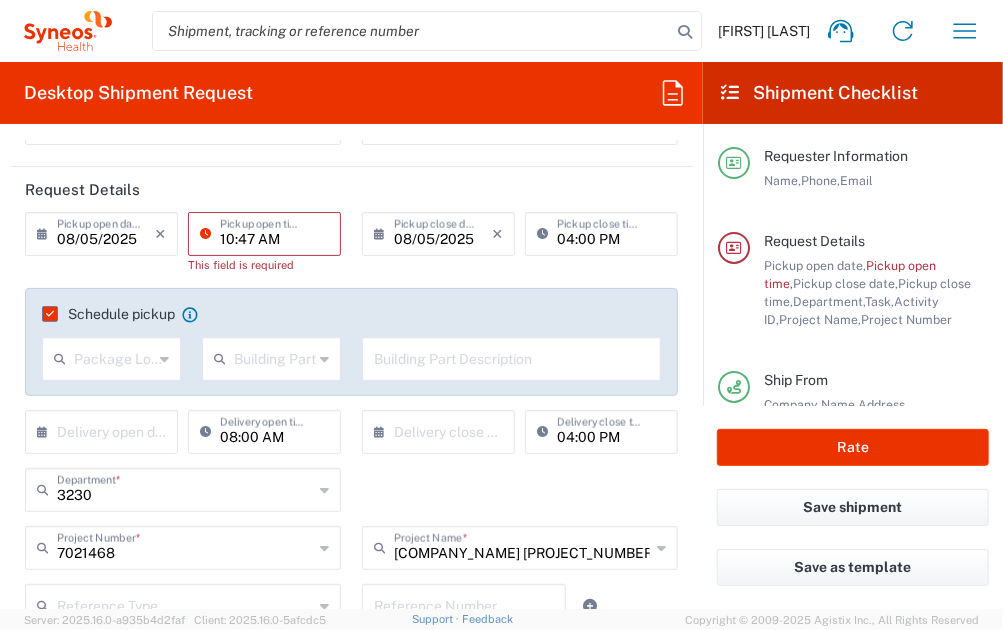 drag, startPoint x: 288, startPoint y: 245, endPoint x: 297, endPoint y: 237, distance: 12.0415945 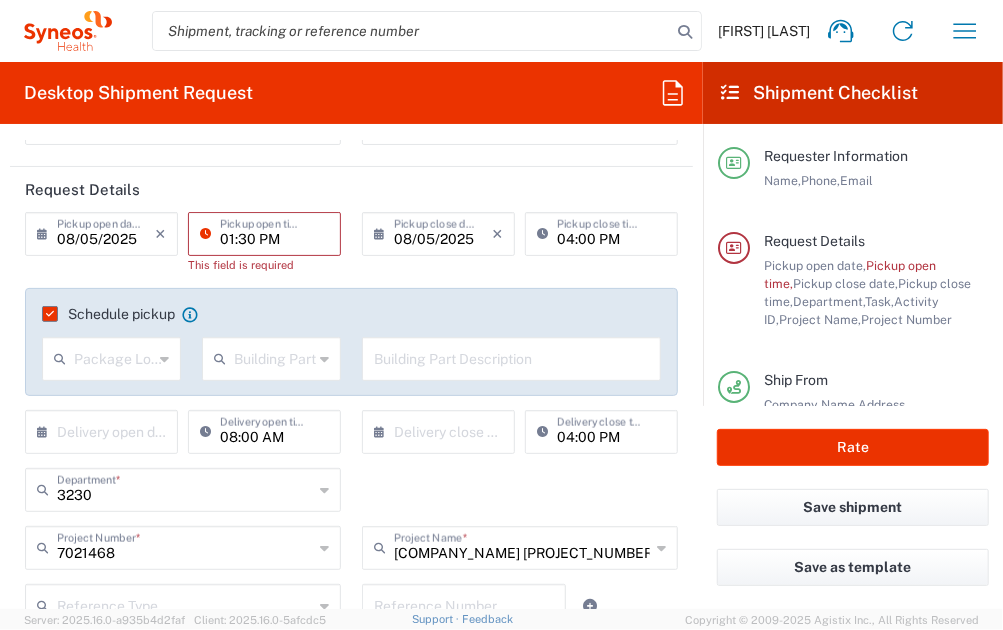 type on "01:30 PM" 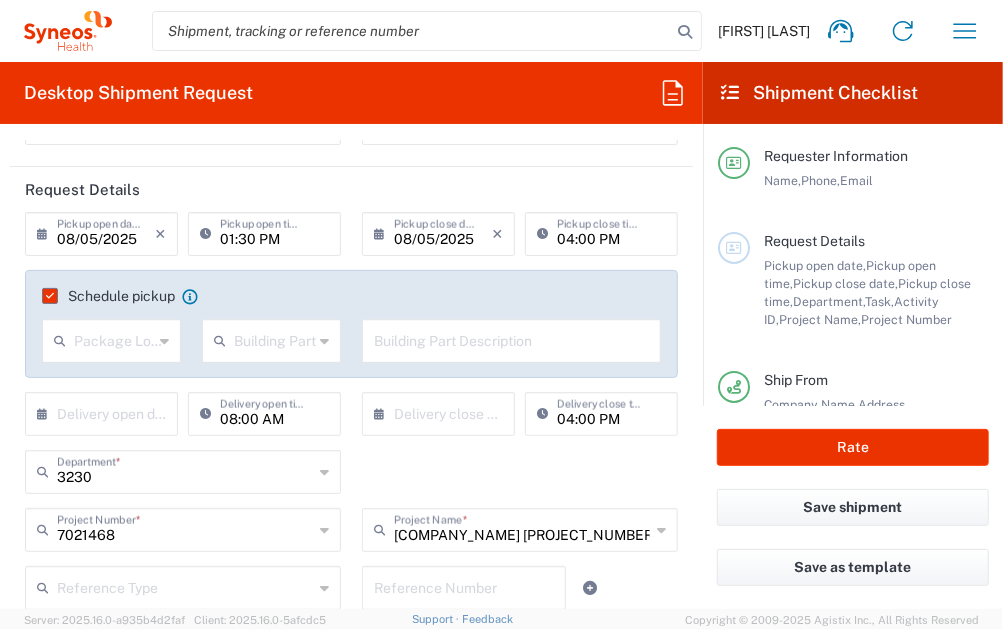 click on "Schedule pickup" 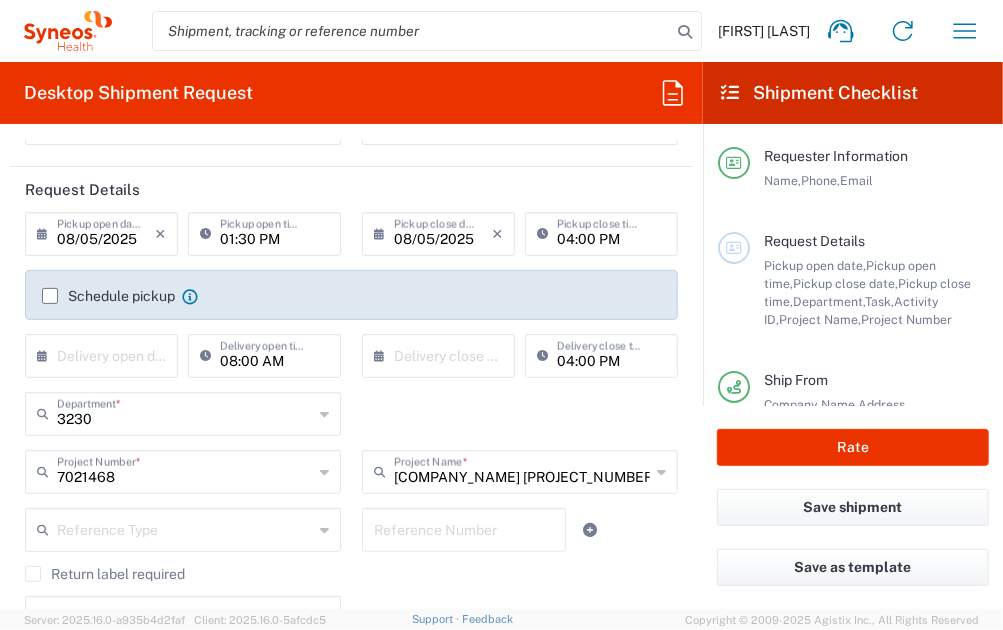 drag, startPoint x: 48, startPoint y: 292, endPoint x: 190, endPoint y: 459, distance: 219.20995 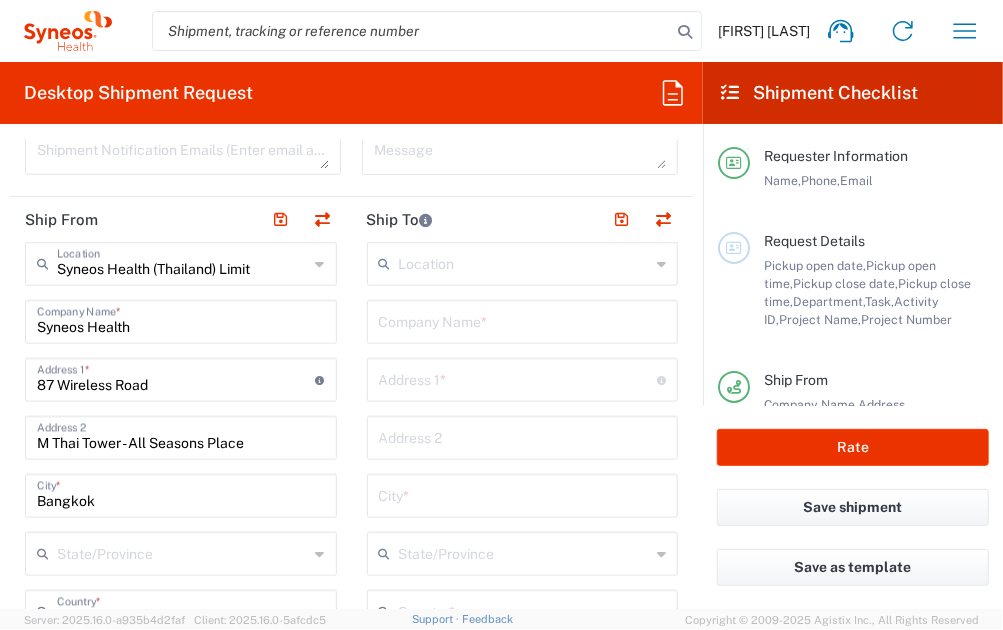 scroll, scrollTop: 900, scrollLeft: 0, axis: vertical 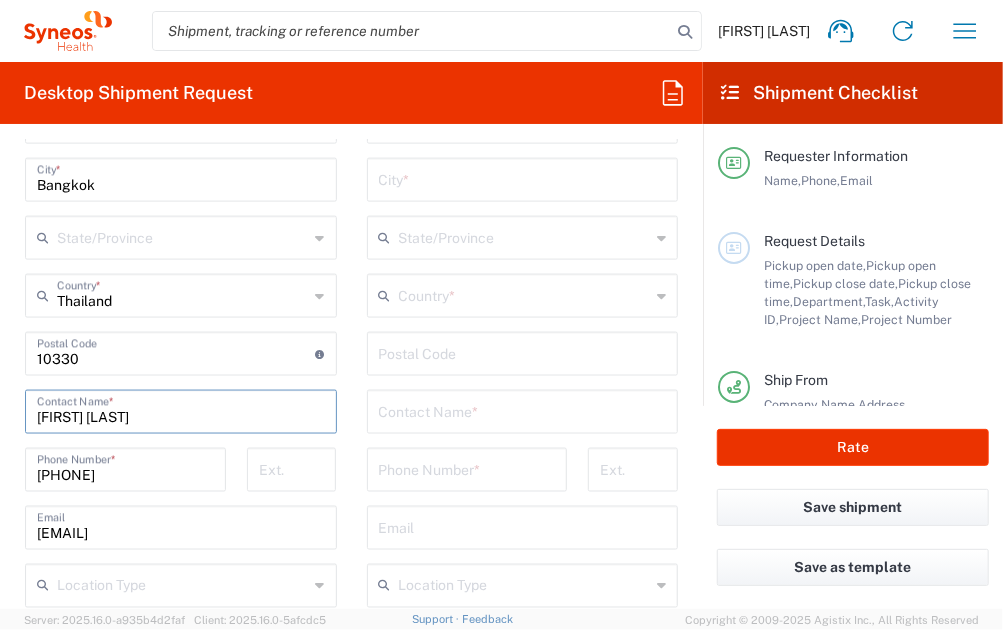 drag, startPoint x: 40, startPoint y: 409, endPoint x: 266, endPoint y: 425, distance: 226.56566 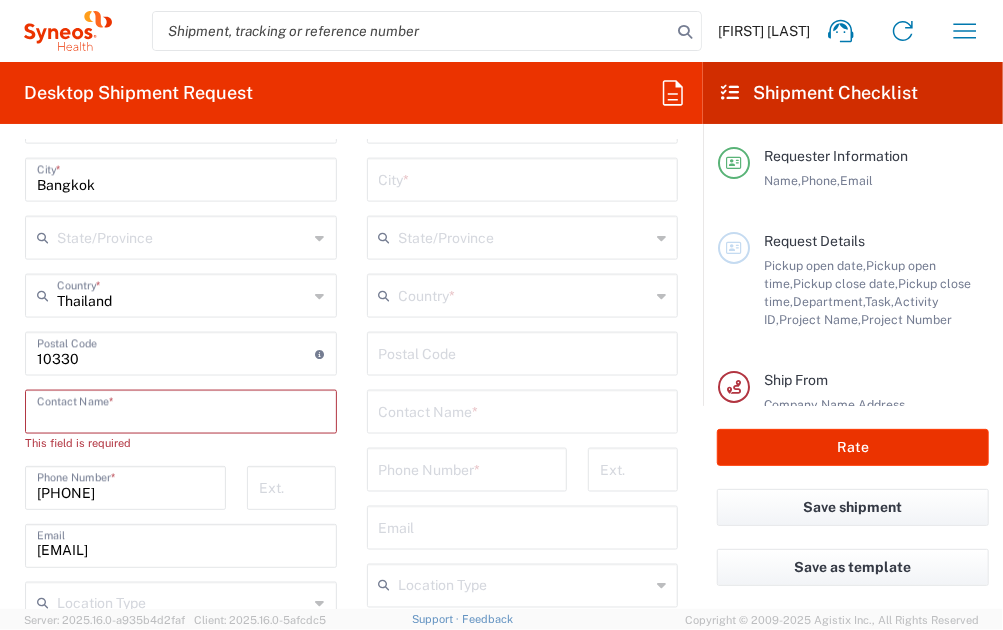 paste on "[NAME]" 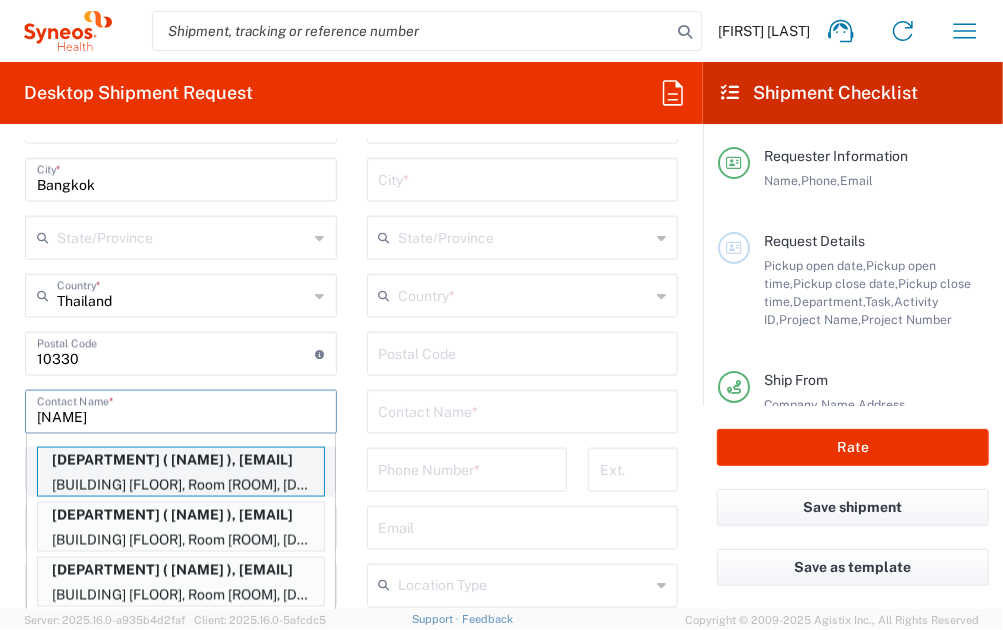 type on "[NAME]" 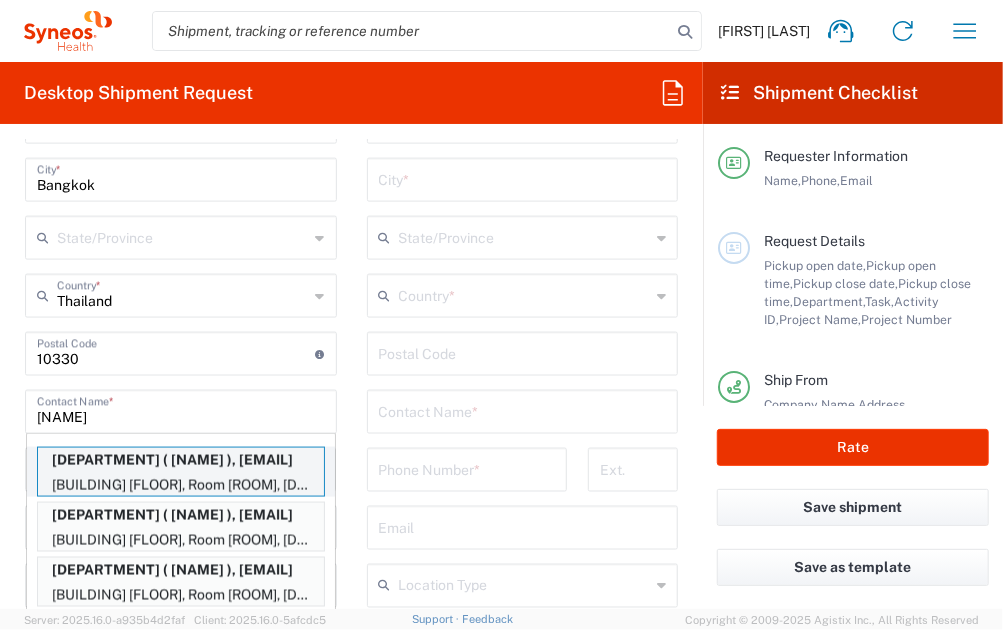 click on "[DEPARTMENT] ( [NAME] ), [EMAIL]" at bounding box center (181, 460) 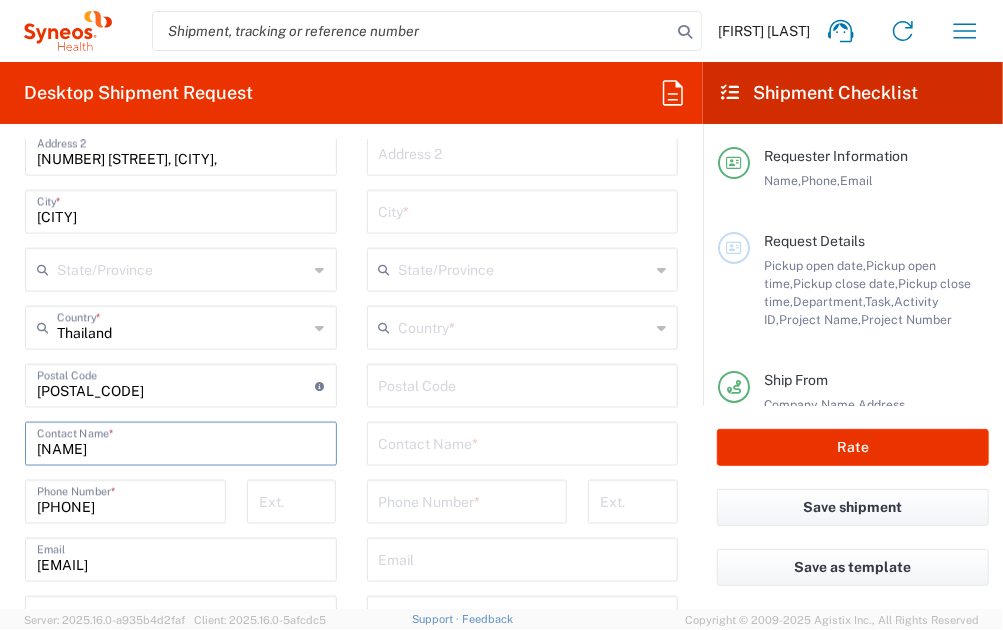 scroll, scrollTop: 1100, scrollLeft: 0, axis: vertical 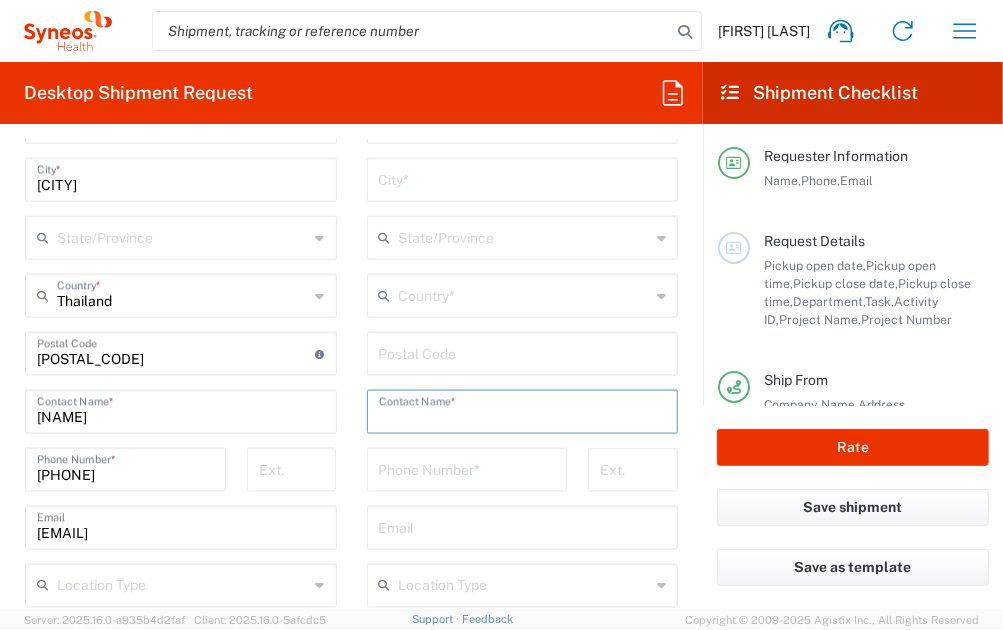 click at bounding box center [523, 410] 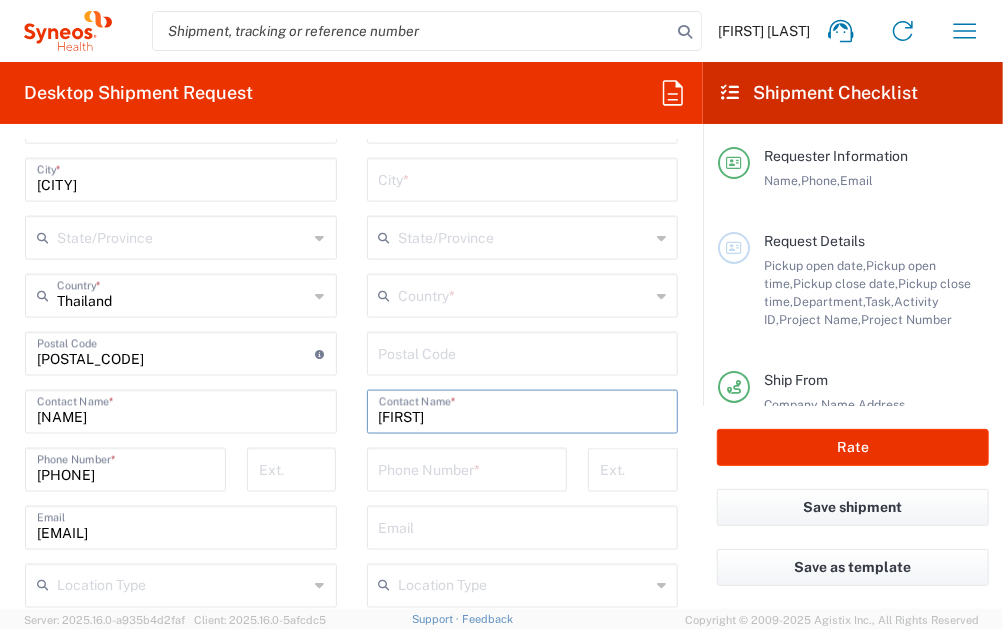 scroll, scrollTop: 900, scrollLeft: 0, axis: vertical 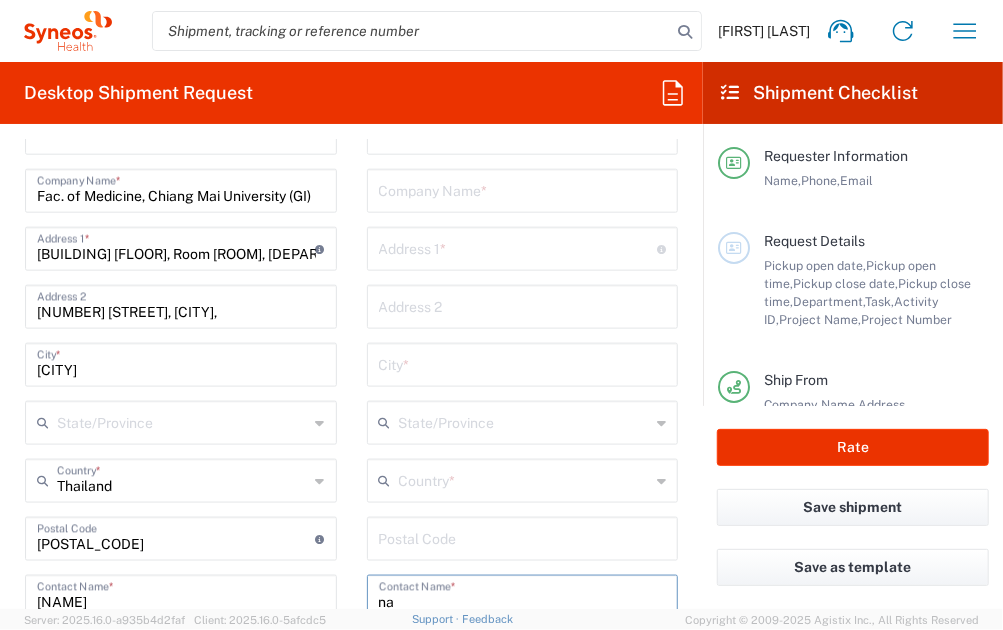 type on "n" 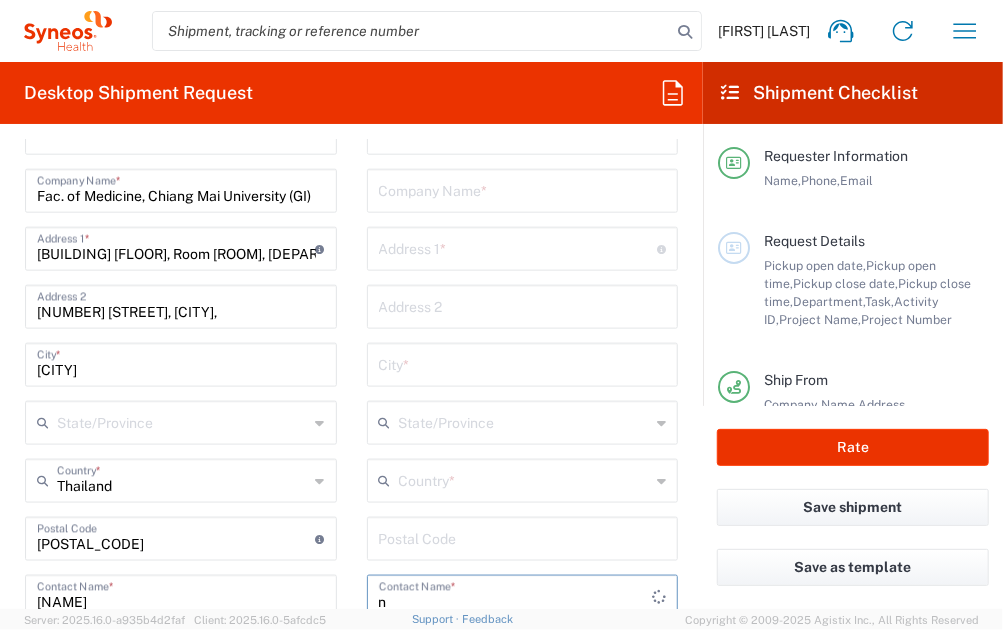type 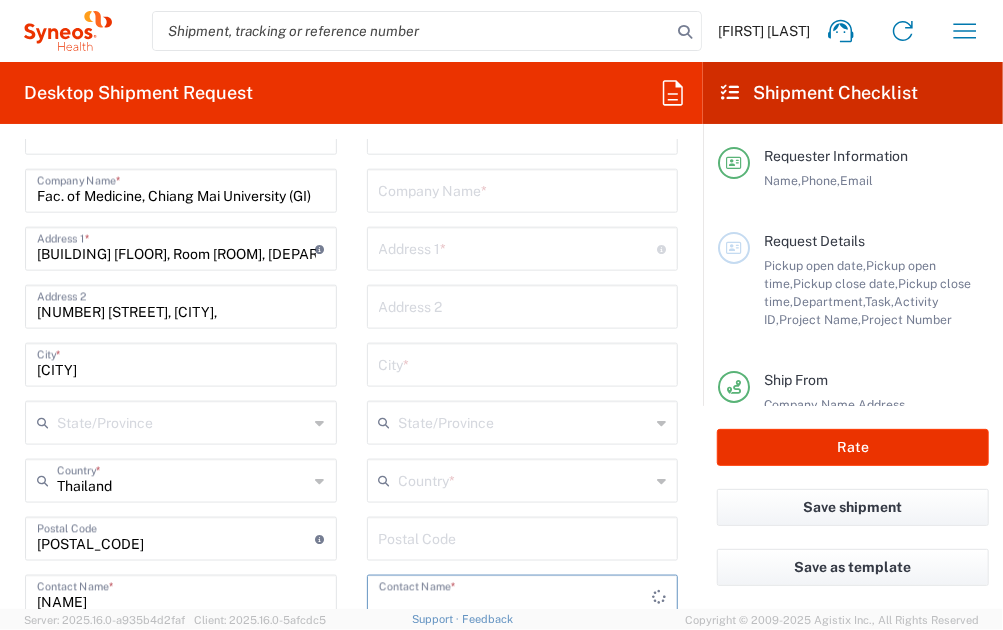scroll, scrollTop: 916, scrollLeft: 0, axis: vertical 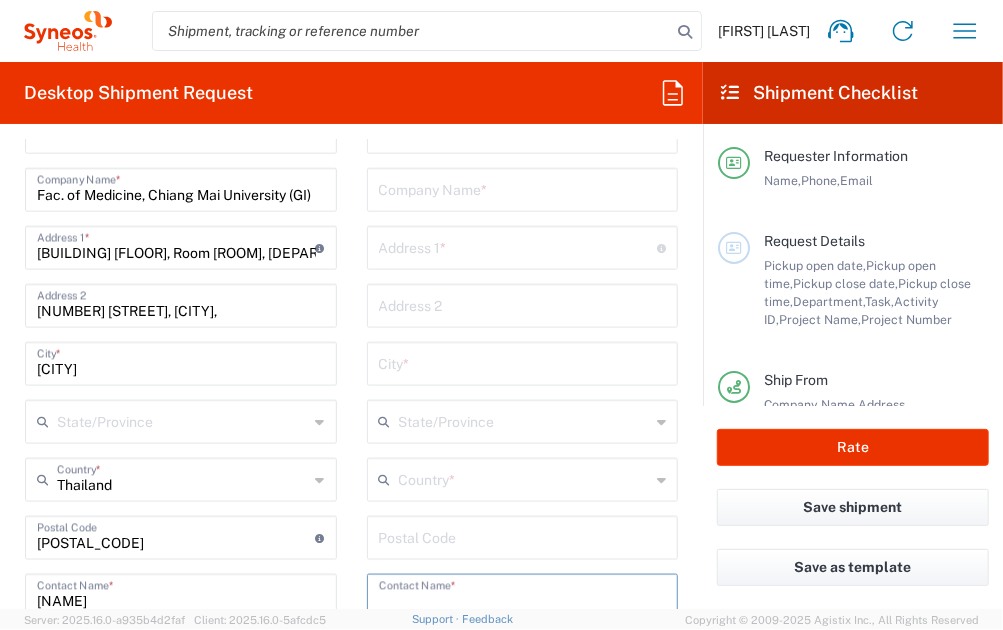 click at bounding box center [523, 188] 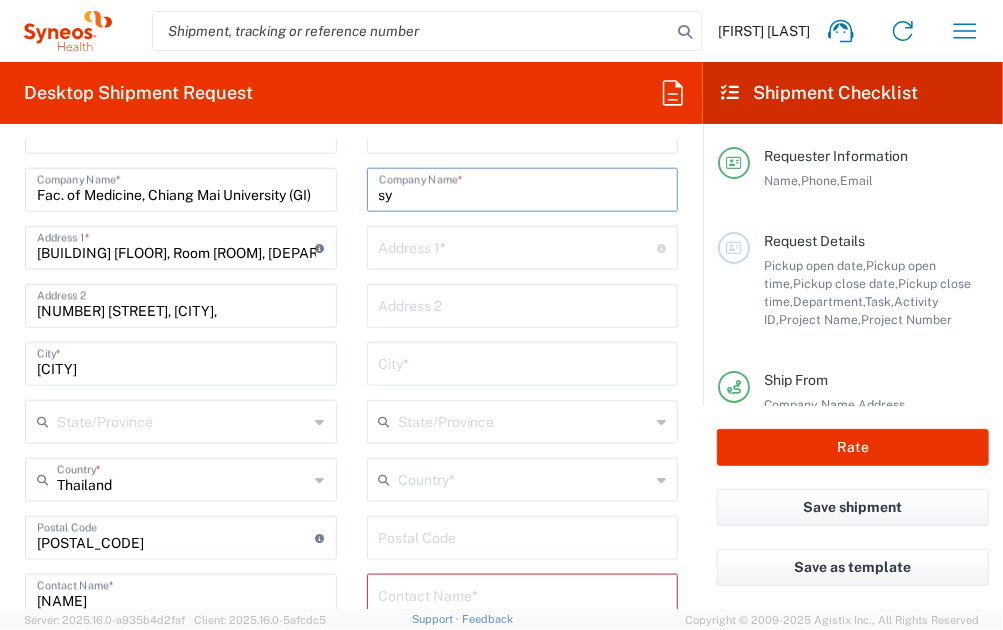 type on "s" 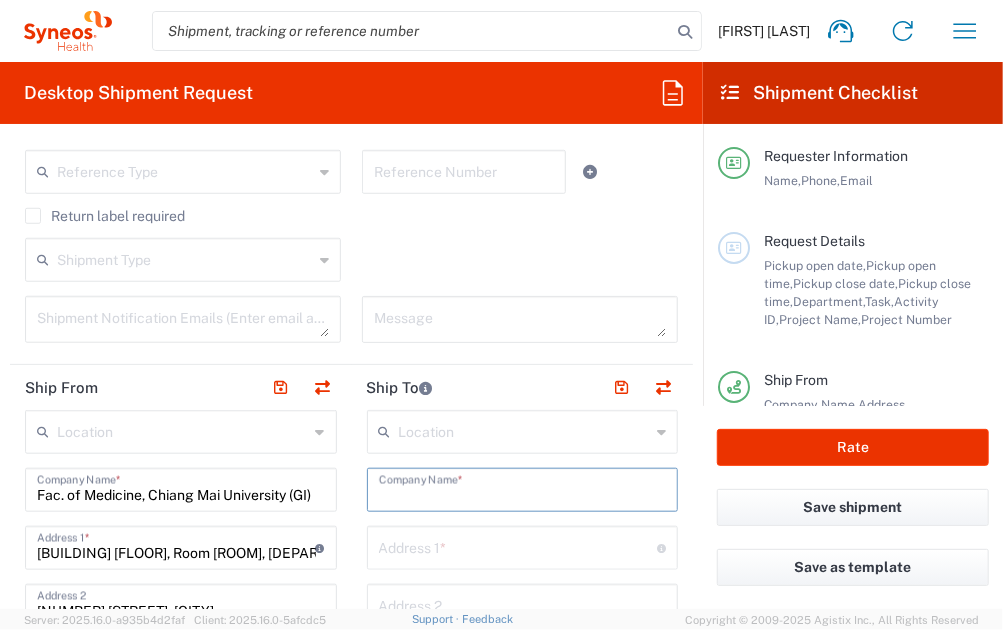 scroll, scrollTop: 716, scrollLeft: 0, axis: vertical 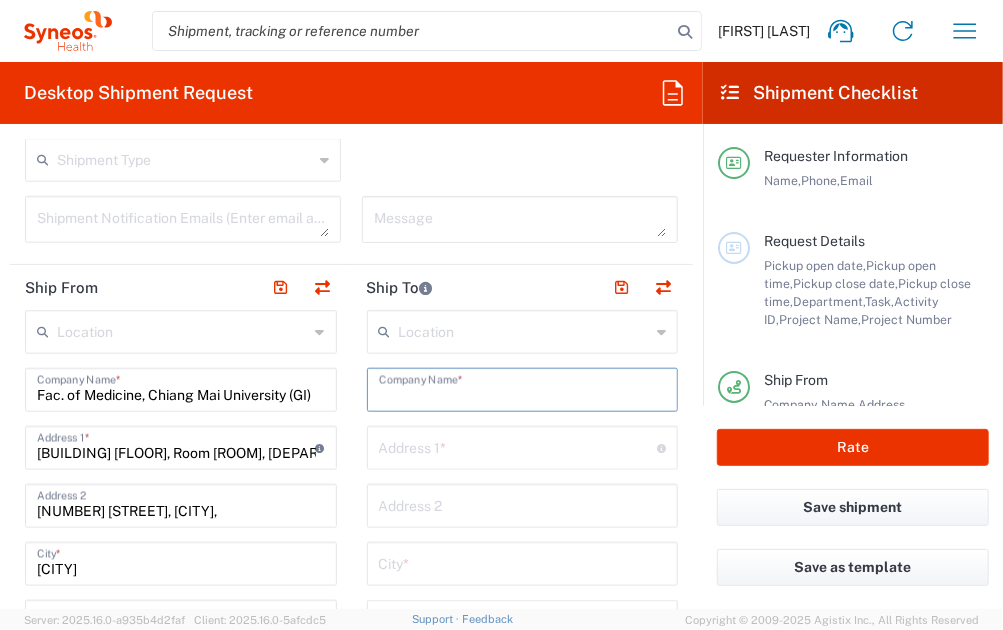 click at bounding box center (525, 330) 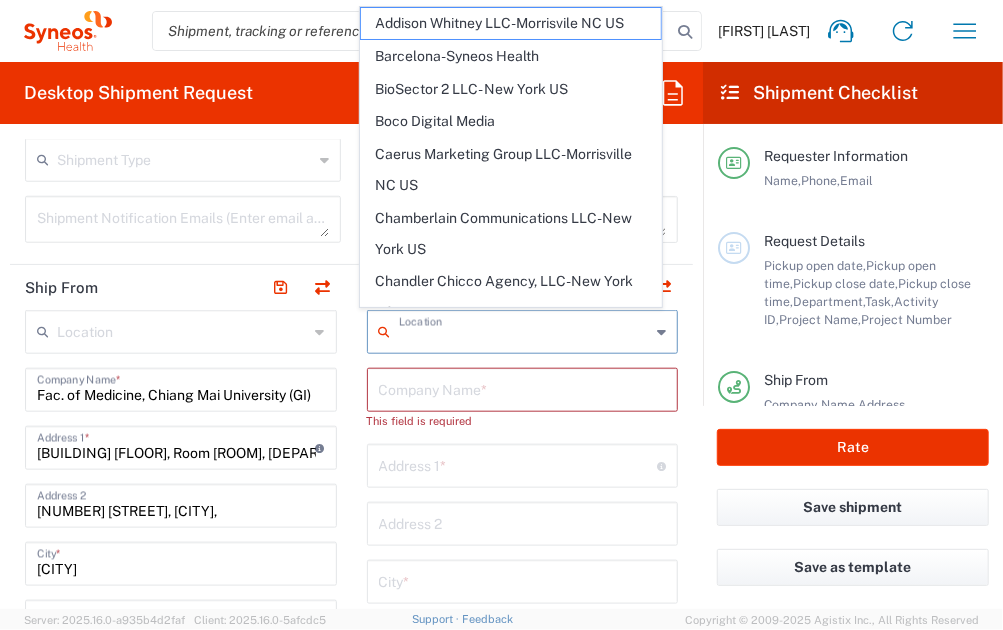 click at bounding box center [523, 388] 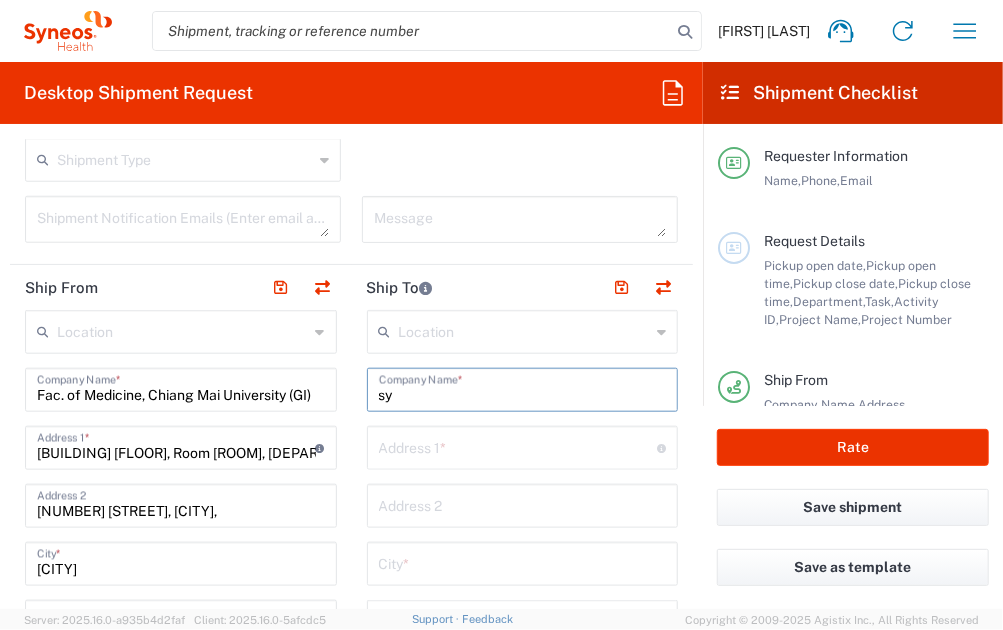 type on "s" 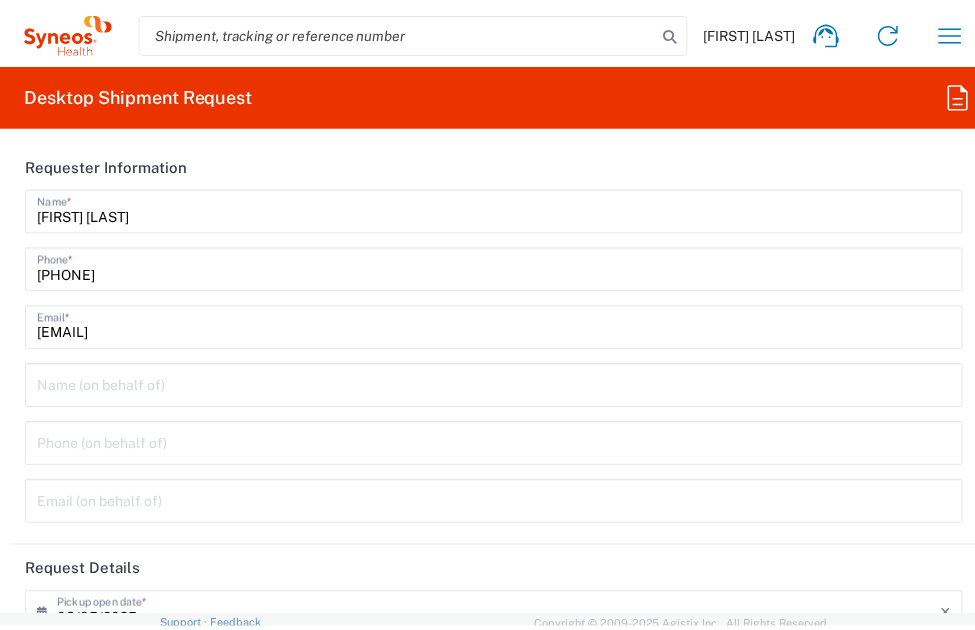 scroll, scrollTop: 0, scrollLeft: 0, axis: both 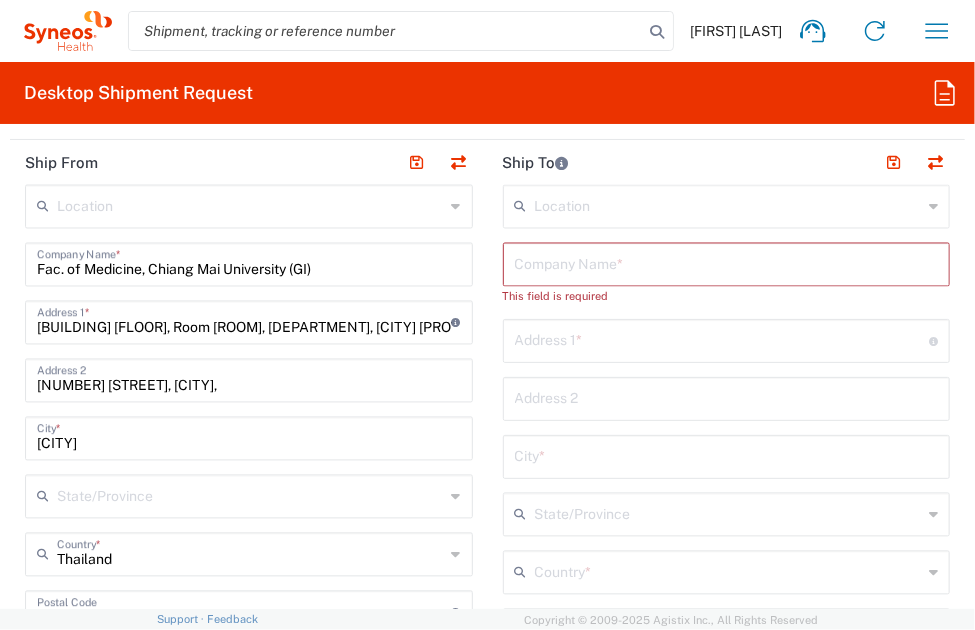 drag, startPoint x: 943, startPoint y: 304, endPoint x: 648, endPoint y: 330, distance: 296.14355 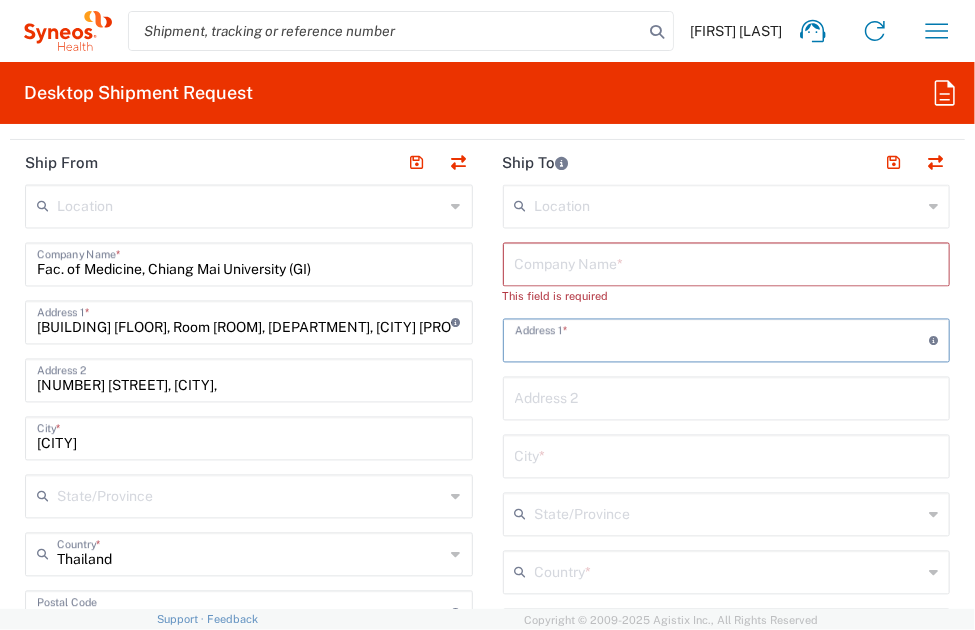 click at bounding box center [727, 263] 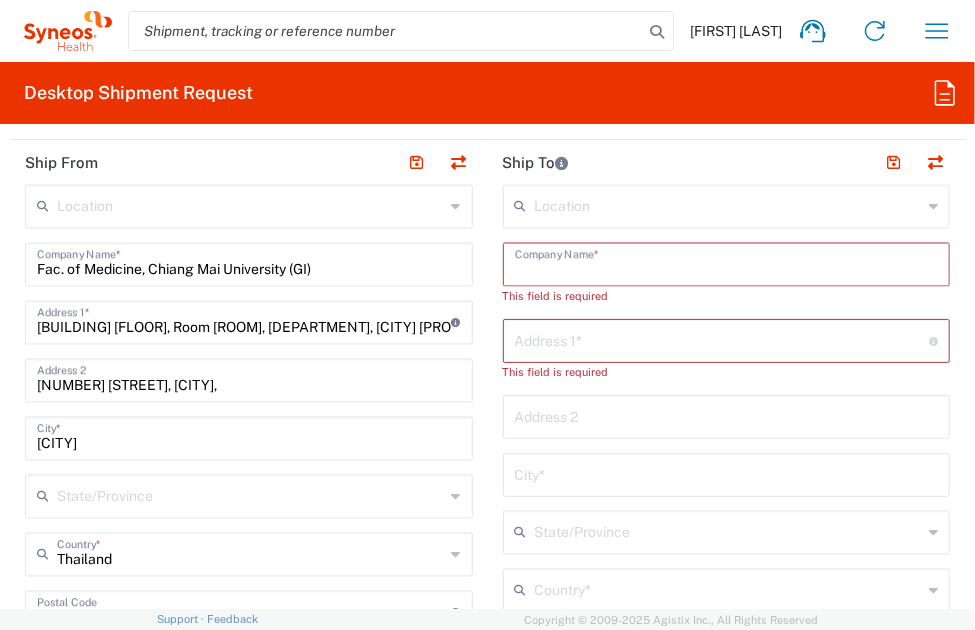 paste on "Syneos Health" 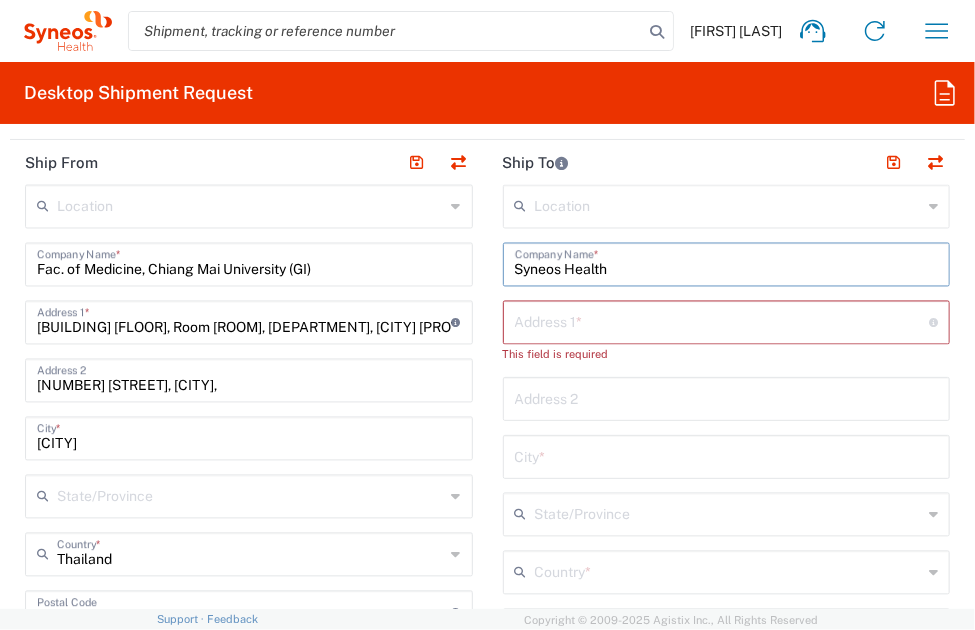 type on "Syneos Health" 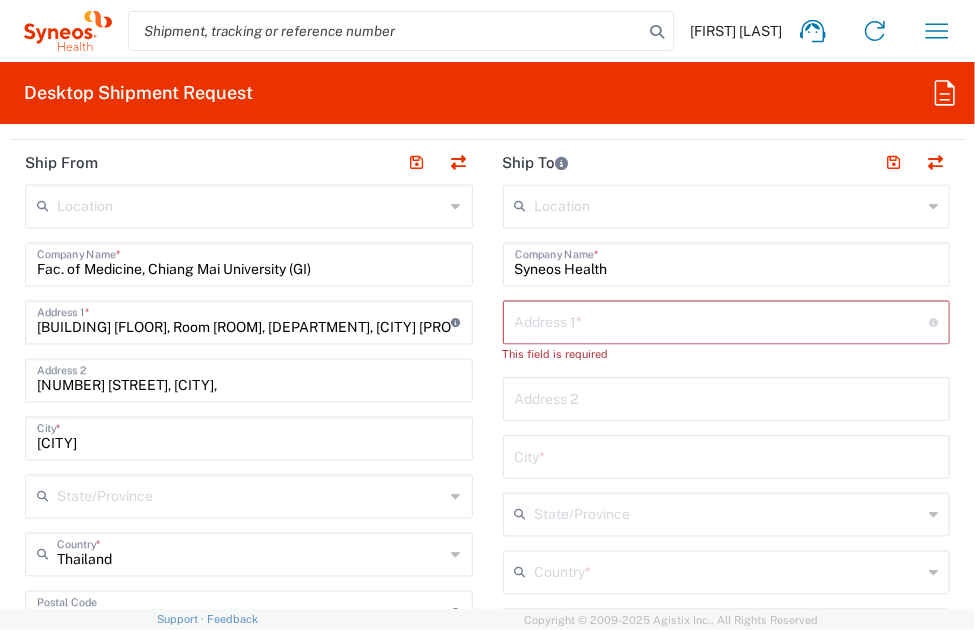 click on "Requester Information  [FIRST] [LAST]  Name  * [PHONE]  Phone  * [EMAIL]  Email  *  Name (on behalf of)   Phone (on behalf of)   Email (on behalf of)   Request Details  08/05/2025 ×  Pickup open date  * Cancel Apply 01:30 PM  Pickup open time  * 08/05/2025 ×  Pickup close date  * Cancel Apply 04:00 PM  Pickup close time  *  Schedule pickup  When scheduling a pickup please be sure to meet the following criteria:
1. Pickup window should start at least 2 hours after current time.
2.Pickup window needs to be at least 2 hours.
3.Pickup close time should not exceed business hours.
Package Location  Front None Rear Side  Building Part  Apartment Building Department Floor Room Suite  Building Part Description  ×  Delivery open date  Cancel Apply 08:00 AM  Delivery open time  ×  Delivery close date  Cancel Apply 04:00 PM  Delivery close time  3230  Department  * 3230 3000 3100 3109 3110 3111 3112 3125 3130 3135 3136 3150 3155 3165 3171 3172 3190 3191 3192 3193" 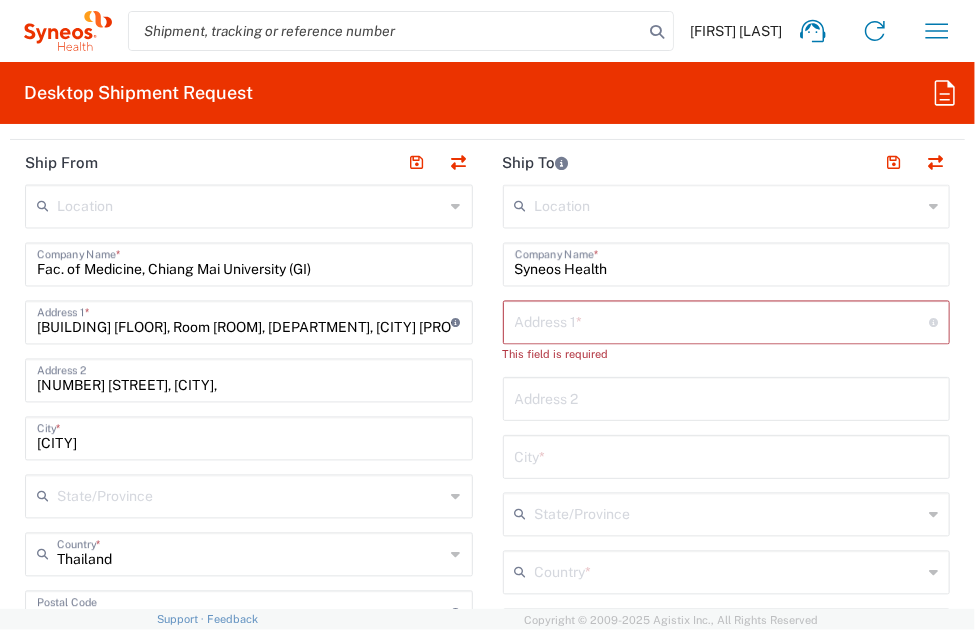 click at bounding box center (722, 321) 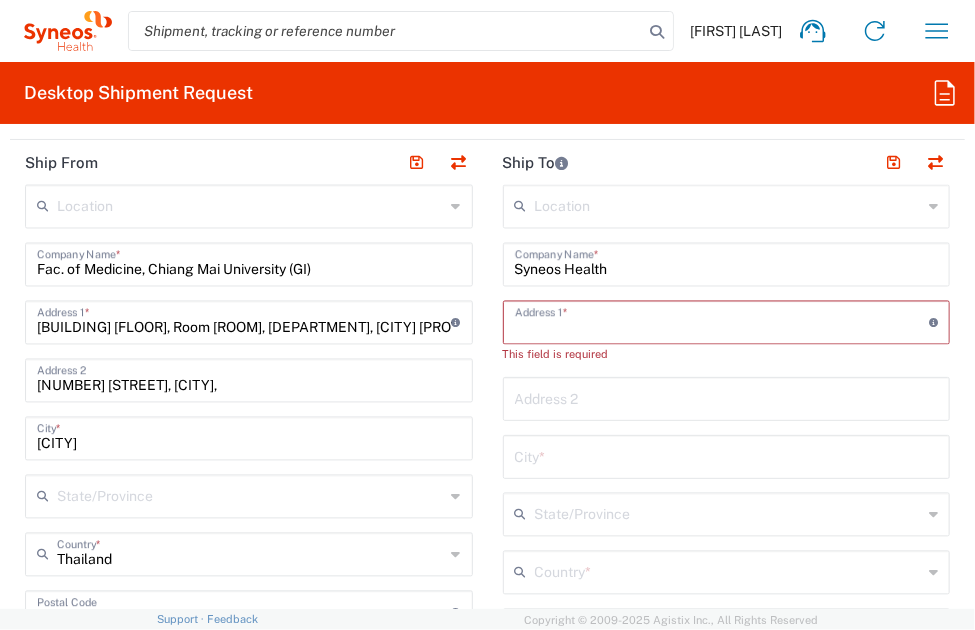 paste on "[BUILDING] [FLOOR]" 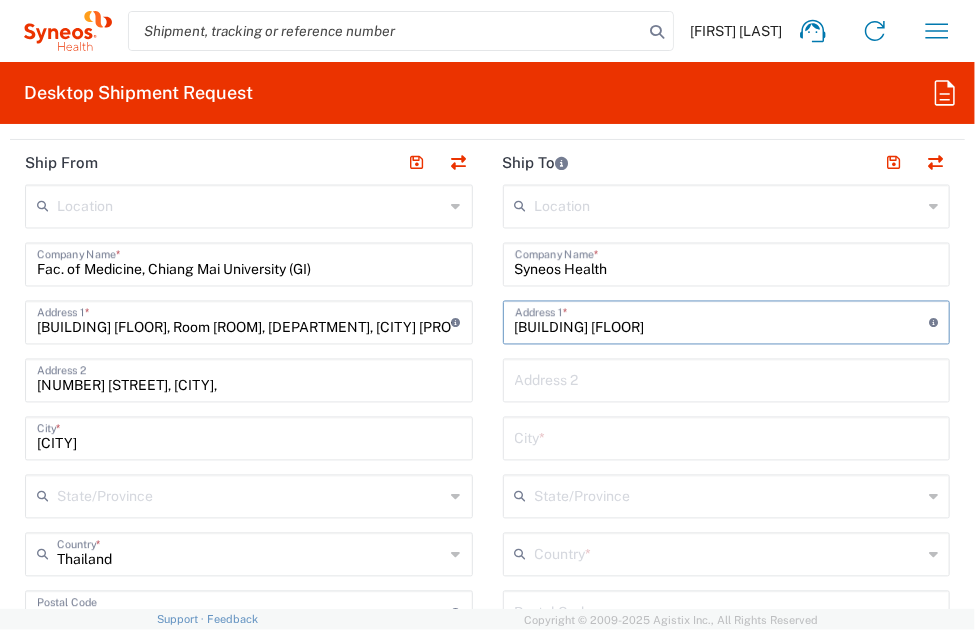 type on "[STREET] [AREA]," 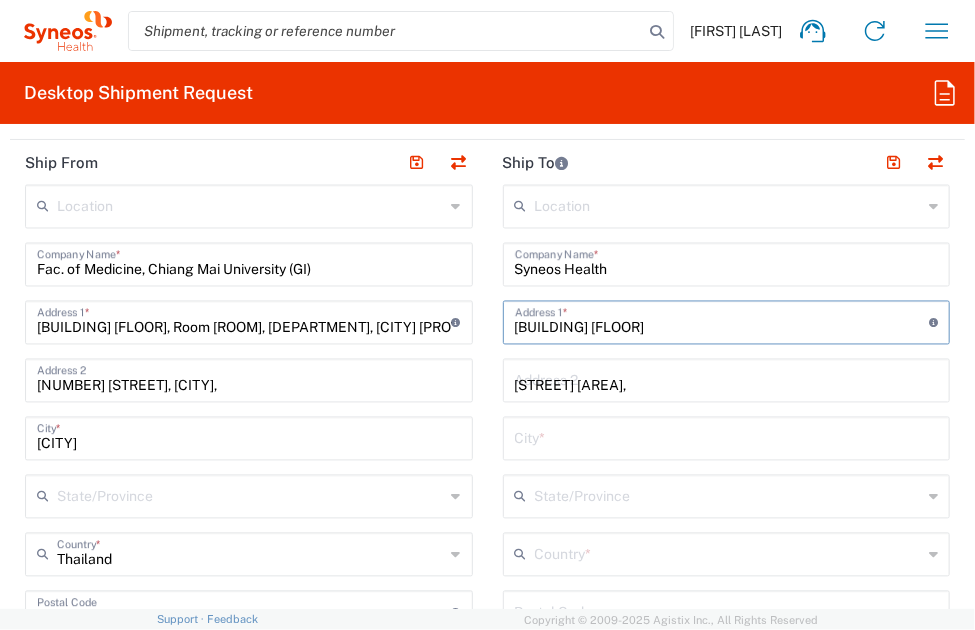type on "[AREA]" 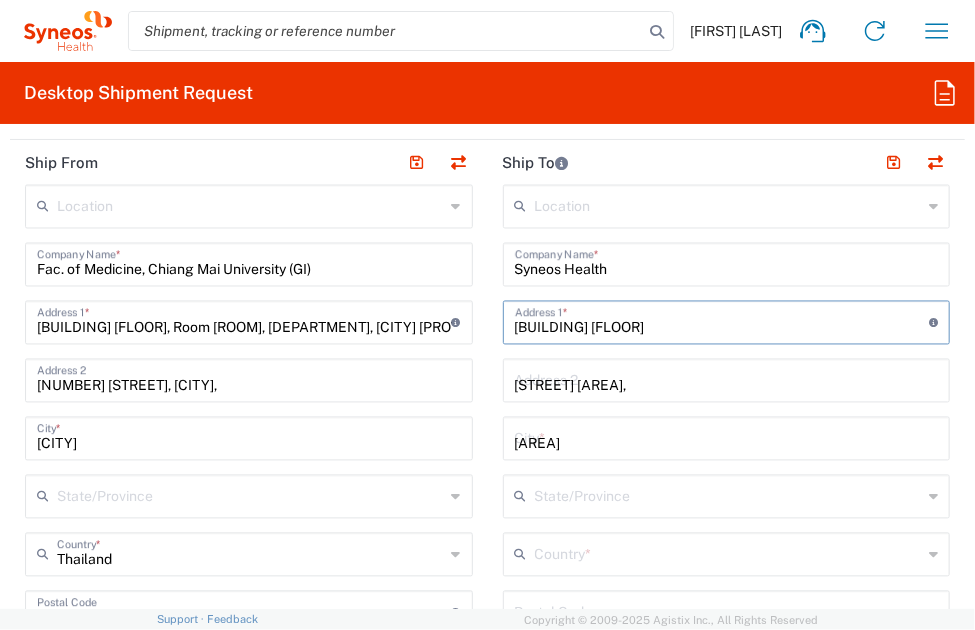 type on "Thailand" 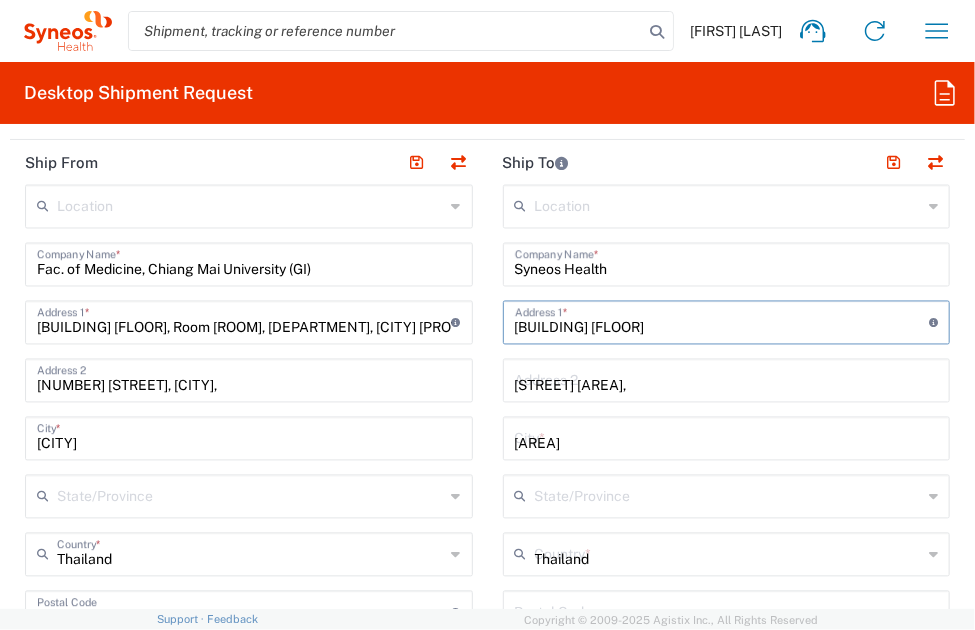 type on "10330" 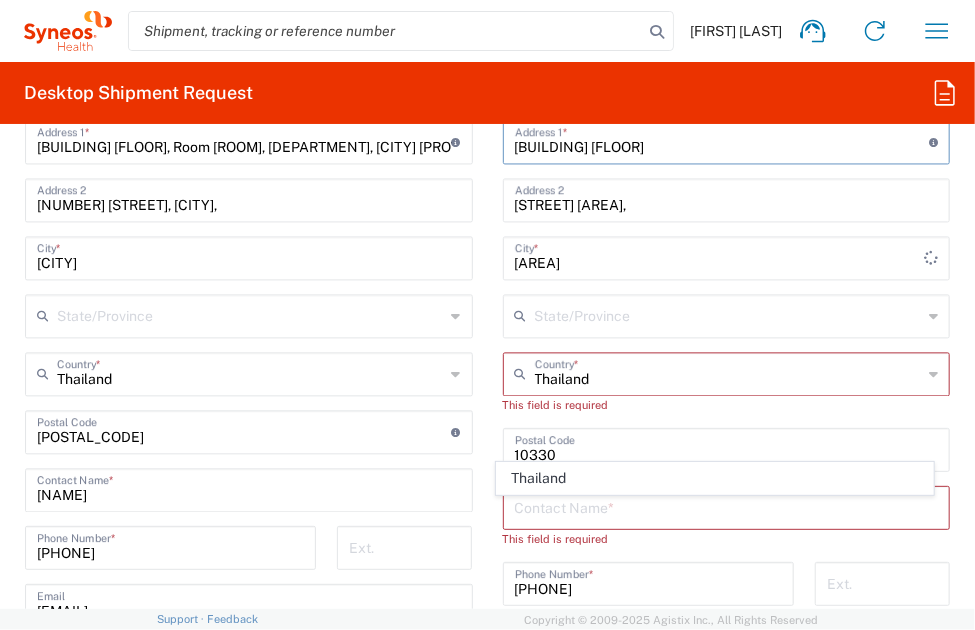 scroll, scrollTop: 1624, scrollLeft: 0, axis: vertical 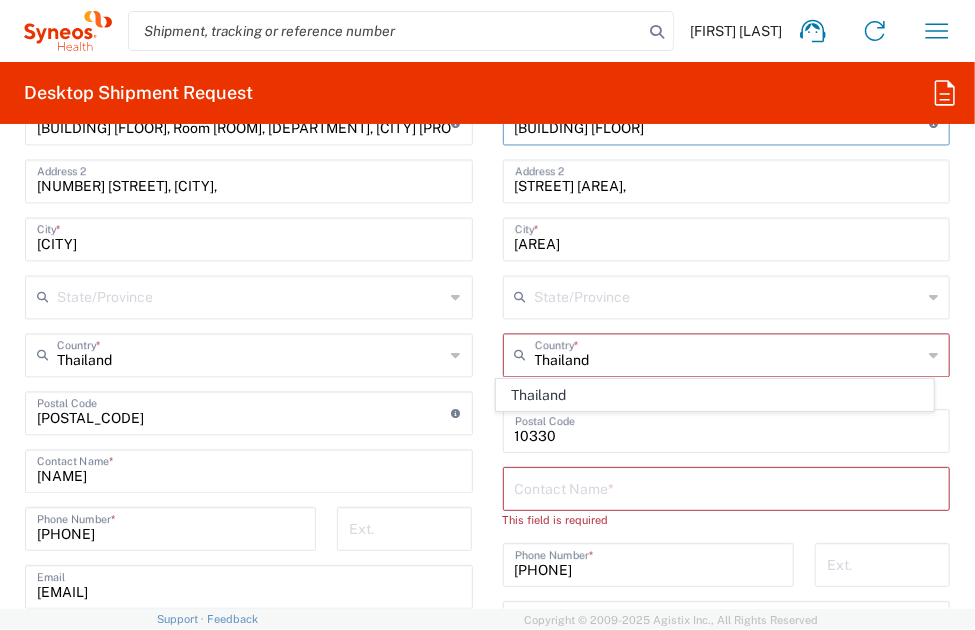 type on "[BUILDING] [FLOOR]" 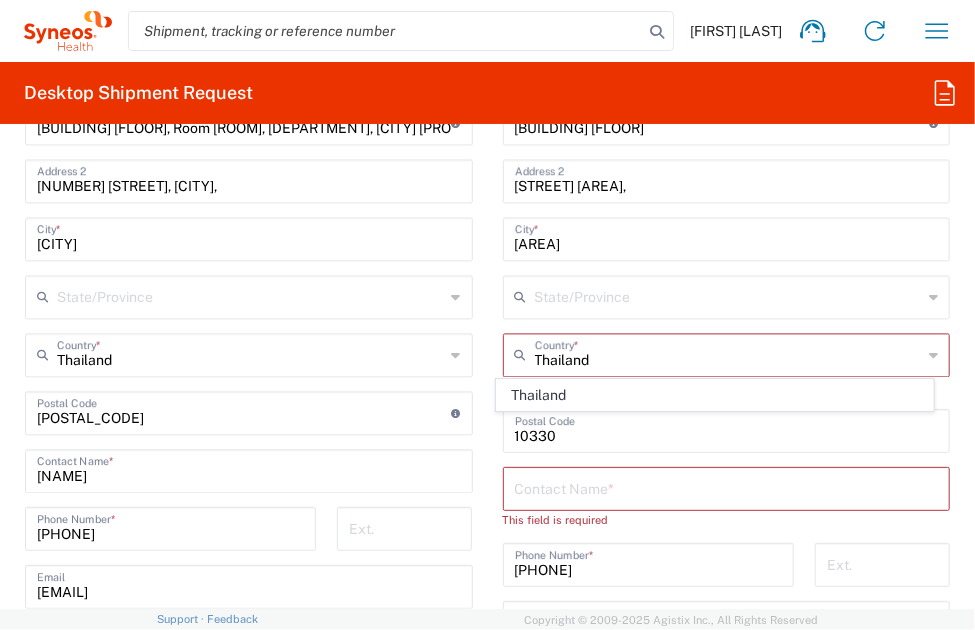drag, startPoint x: 942, startPoint y: 440, endPoint x: 946, endPoint y: 461, distance: 21.377558 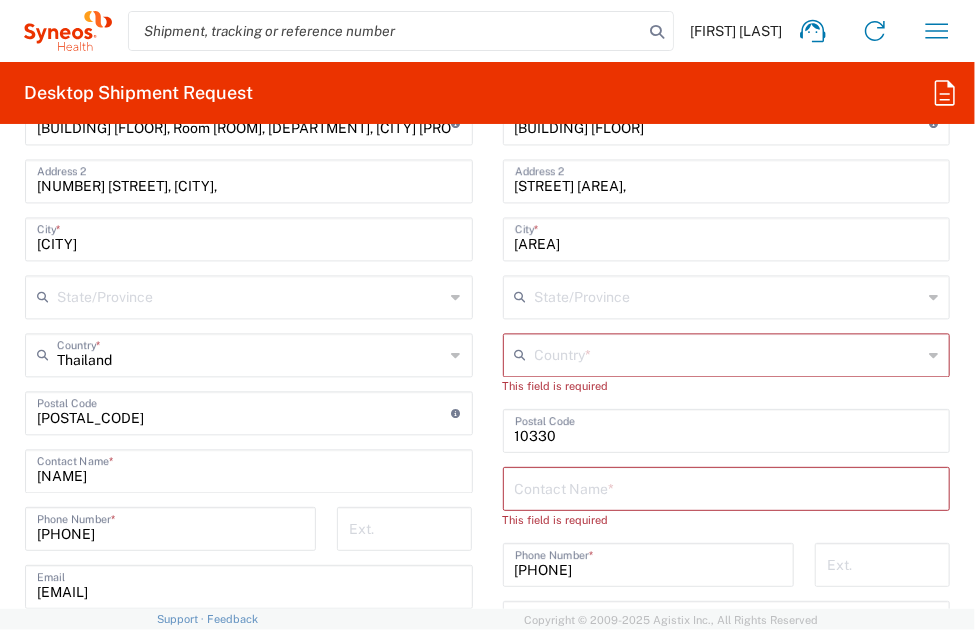 click 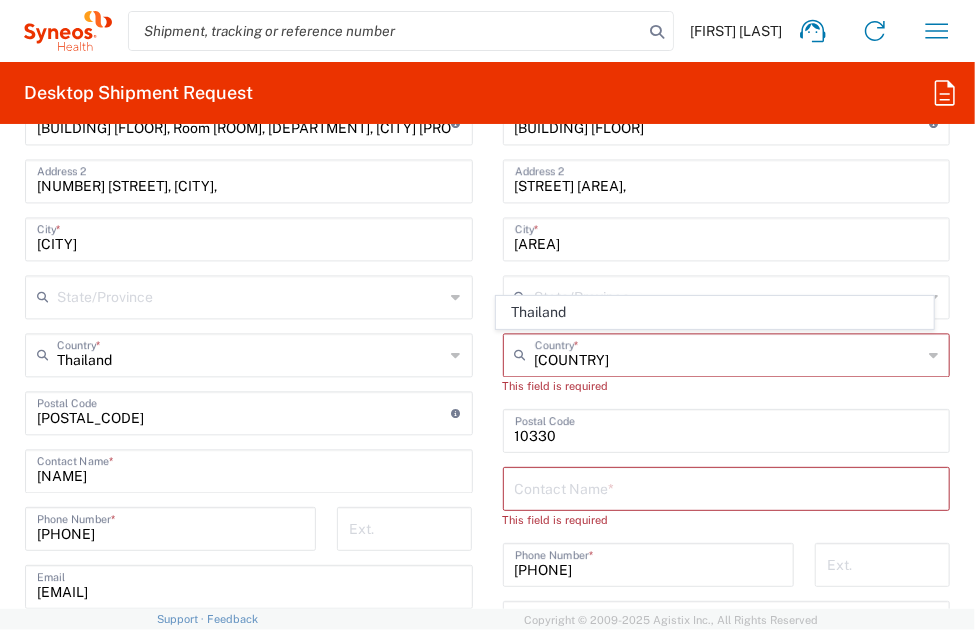 drag, startPoint x: 563, startPoint y: 306, endPoint x: 624, endPoint y: 333, distance: 66.70832 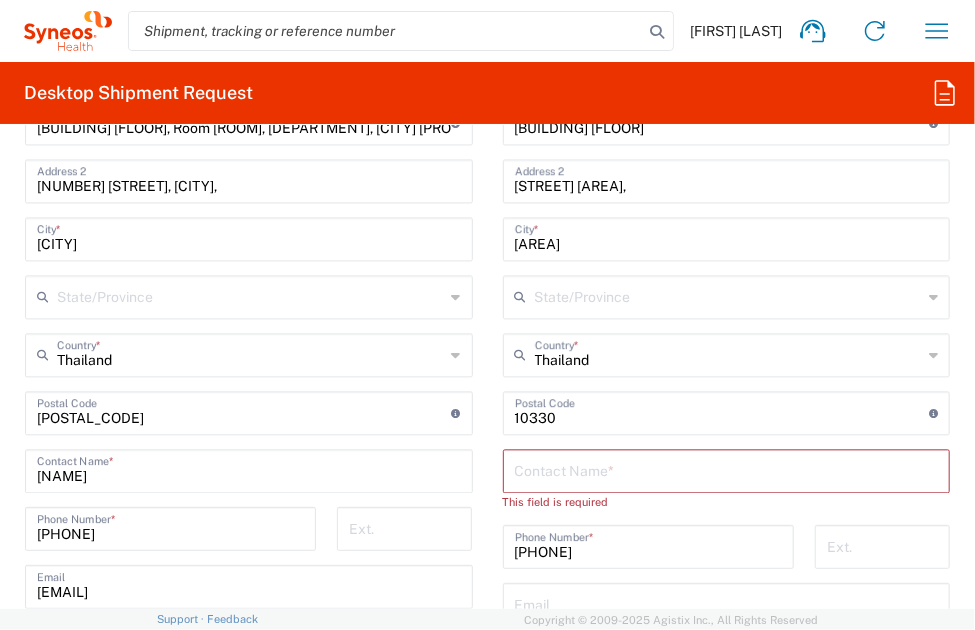 click on "Requester Information  [FIRST] [LAST]  Name  * [PHONE]  Phone  * [EMAIL]  Email  *  Name (on behalf of)   Phone (on behalf of)   Email (on behalf of)   Request Details  08/05/2025 ×  Pickup open date  * Cancel Apply 01:30 PM  Pickup open time  * 08/05/2025 ×  Pickup close date  * Cancel Apply 04:00 PM  Pickup close time  *  Schedule pickup  When scheduling a pickup please be sure to meet the following criteria:
1. Pickup window should start at least 2 hours after current time.
2.Pickup window needs to be at least 2 hours.
3.Pickup close time should not exceed business hours.
Package Location  Front None Rear Side  Building Part  Apartment Building Department Floor Room Suite  Building Part Description  ×  Delivery open date  Cancel Apply 08:00 AM  Delivery open time  ×  Delivery close date  Cancel Apply 04:00 PM  Delivery close time  3230  Department  * 3230 3000 3100 3109 3110 3111 3112 3125 3130 3135 3136 3150 3155 3165 3171 3172 3190 3191 3192 3193" 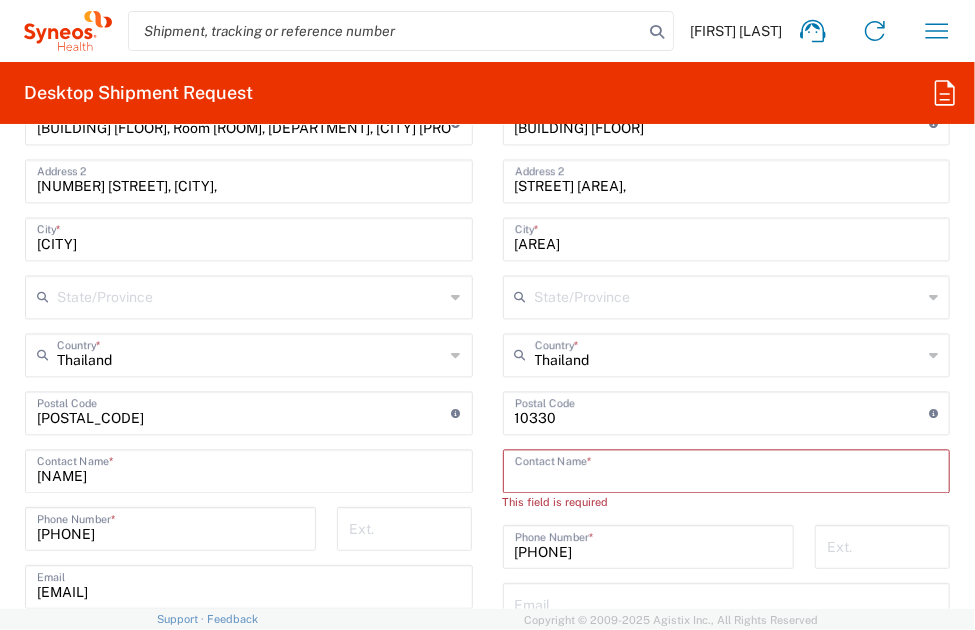 click at bounding box center (727, 469) 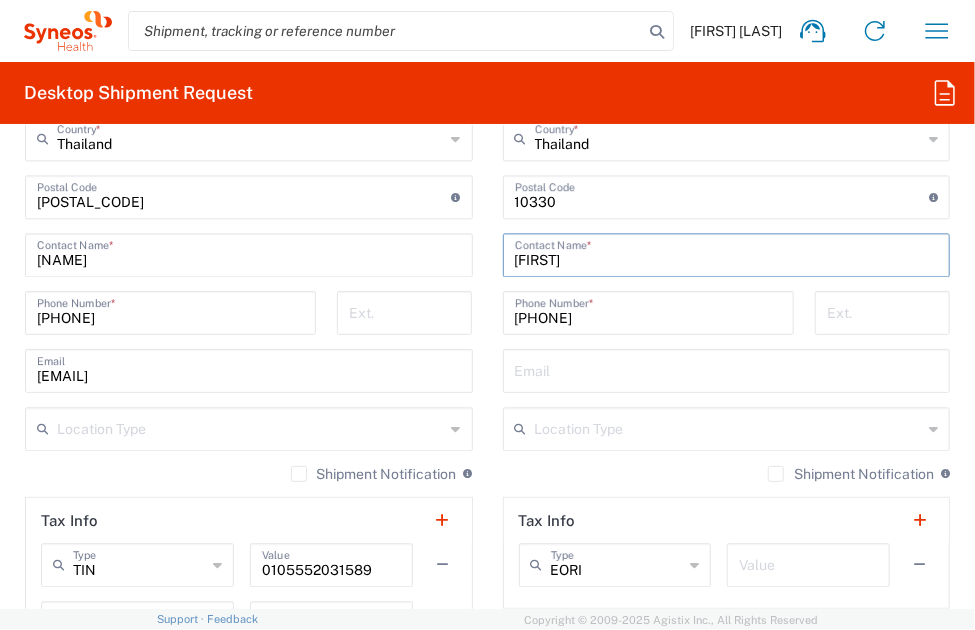 scroll, scrollTop: 1749, scrollLeft: 0, axis: vertical 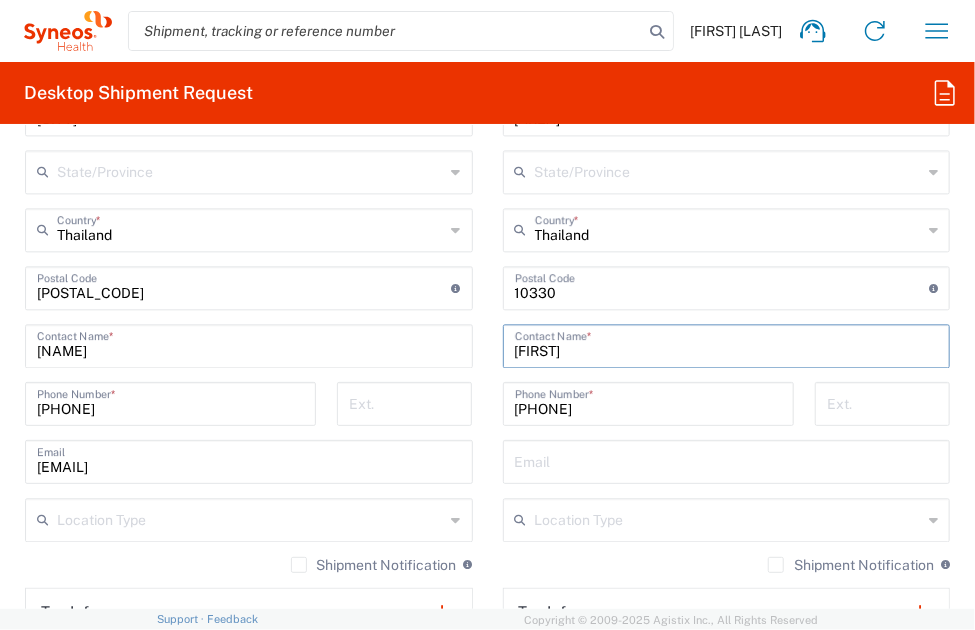 drag, startPoint x: 588, startPoint y: 348, endPoint x: 447, endPoint y: 330, distance: 142.14429 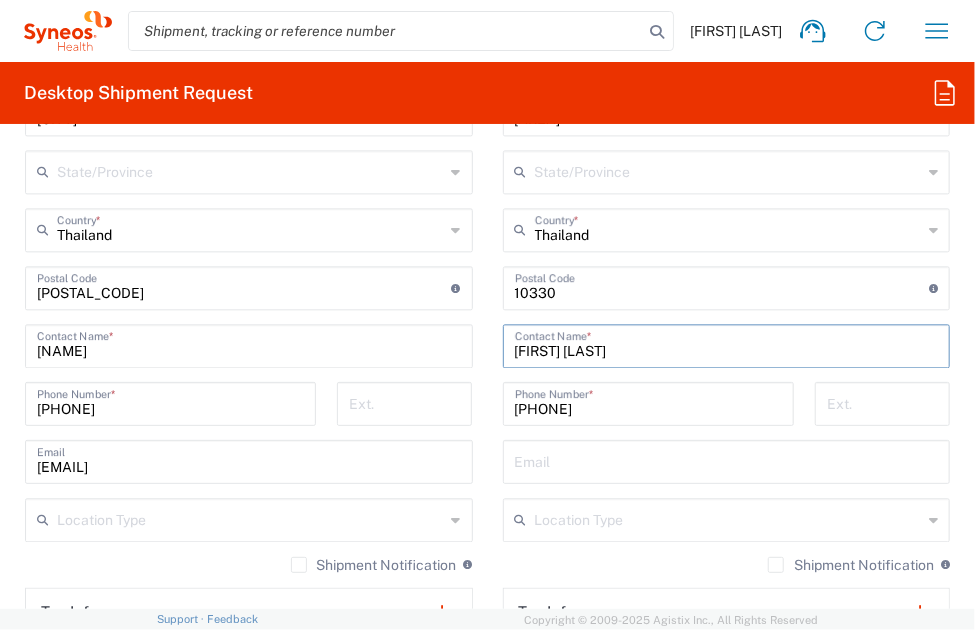 type on "[FIRST] [LAST]" 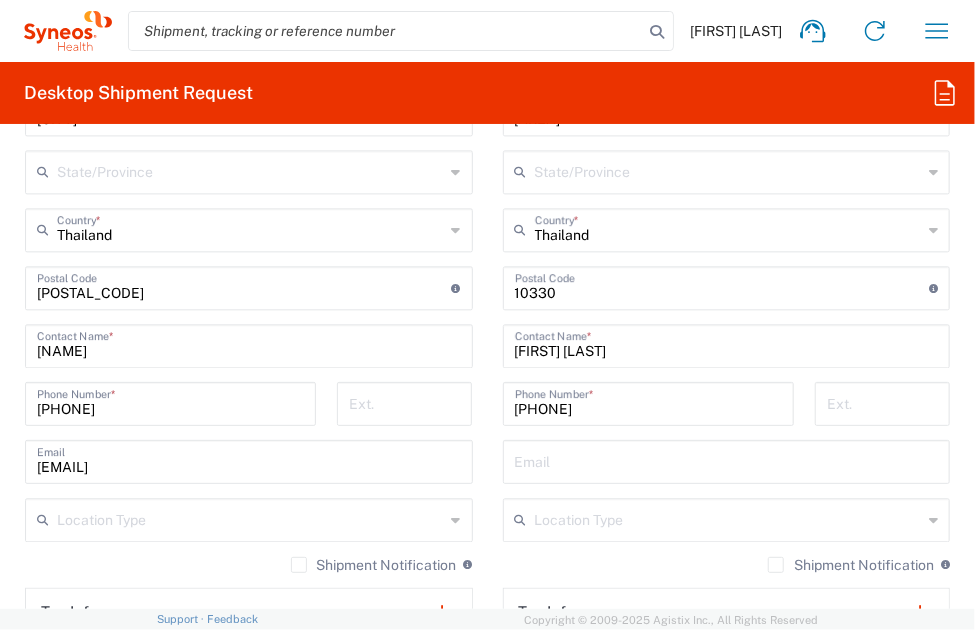 drag, startPoint x: 949, startPoint y: 474, endPoint x: 754, endPoint y: 489, distance: 195.57607 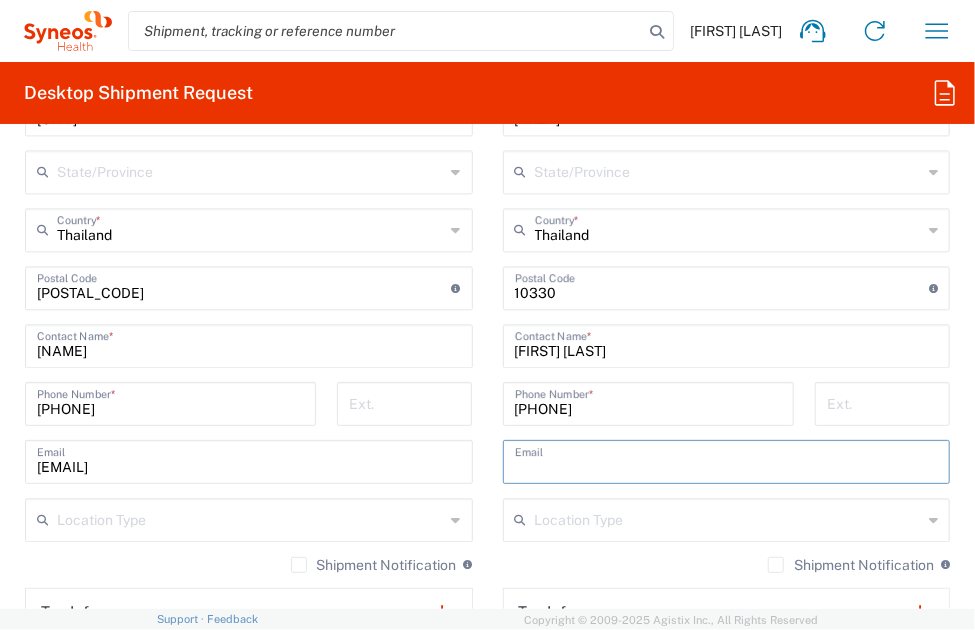 paste on "[EMAIL]" 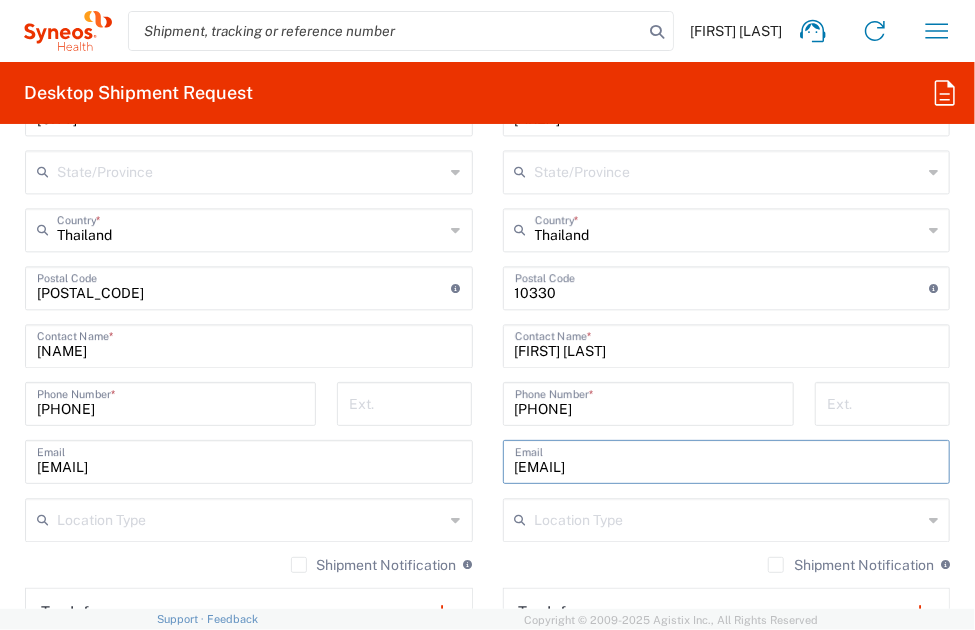 type on "[EMAIL]" 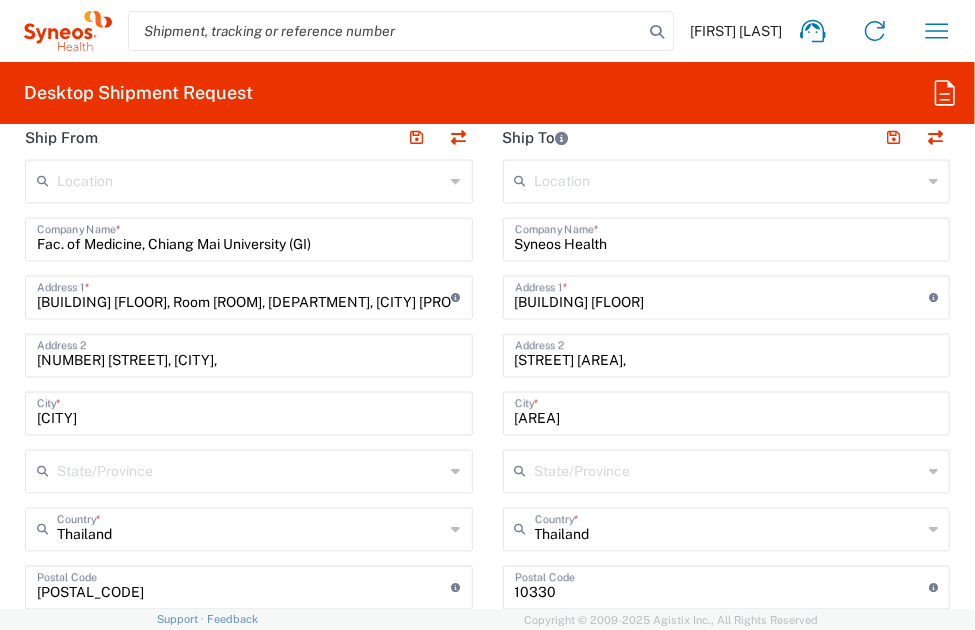 scroll, scrollTop: 1349, scrollLeft: 0, axis: vertical 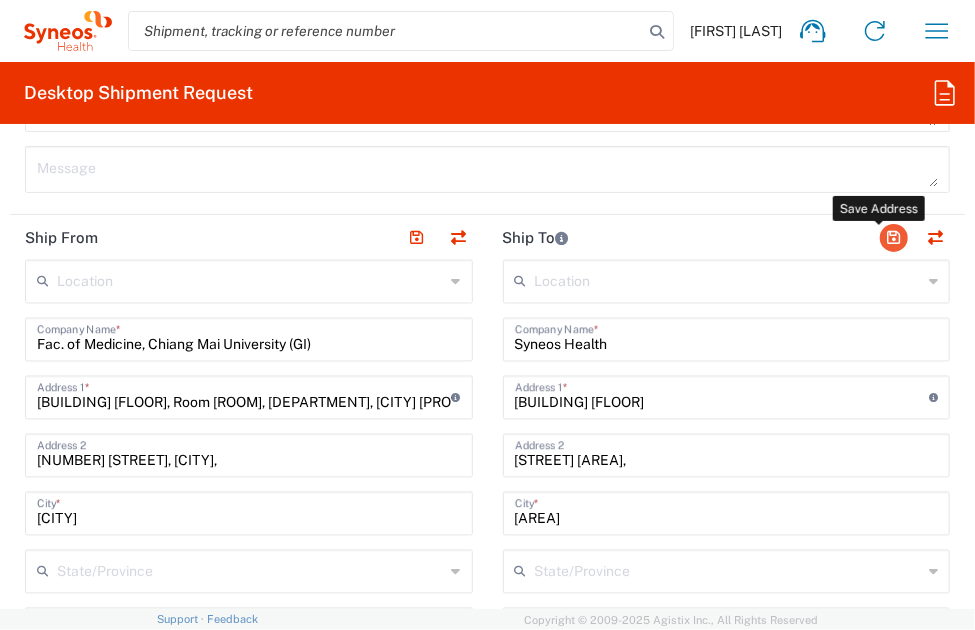 click 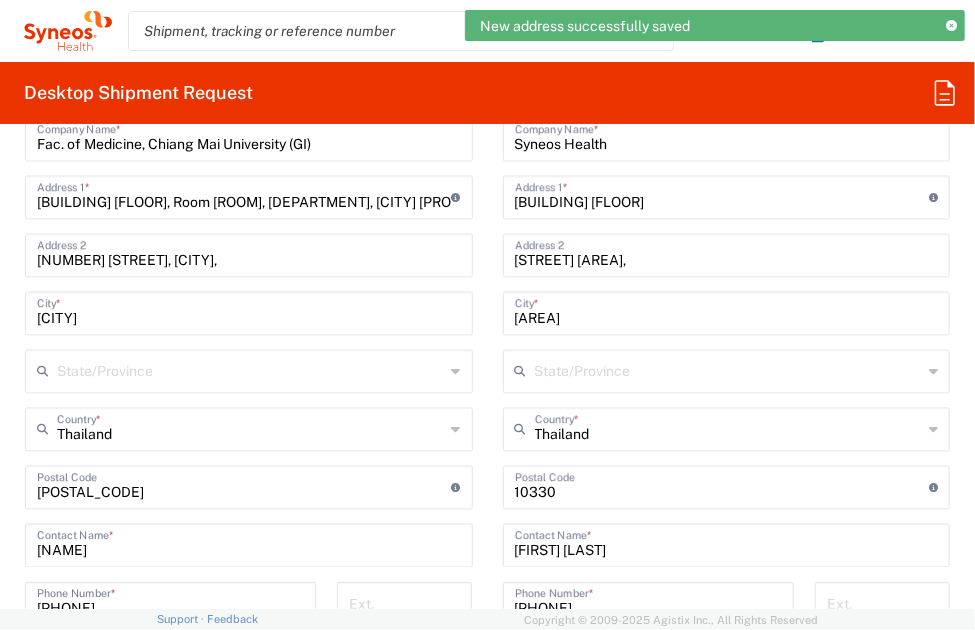 scroll, scrollTop: 1449, scrollLeft: 0, axis: vertical 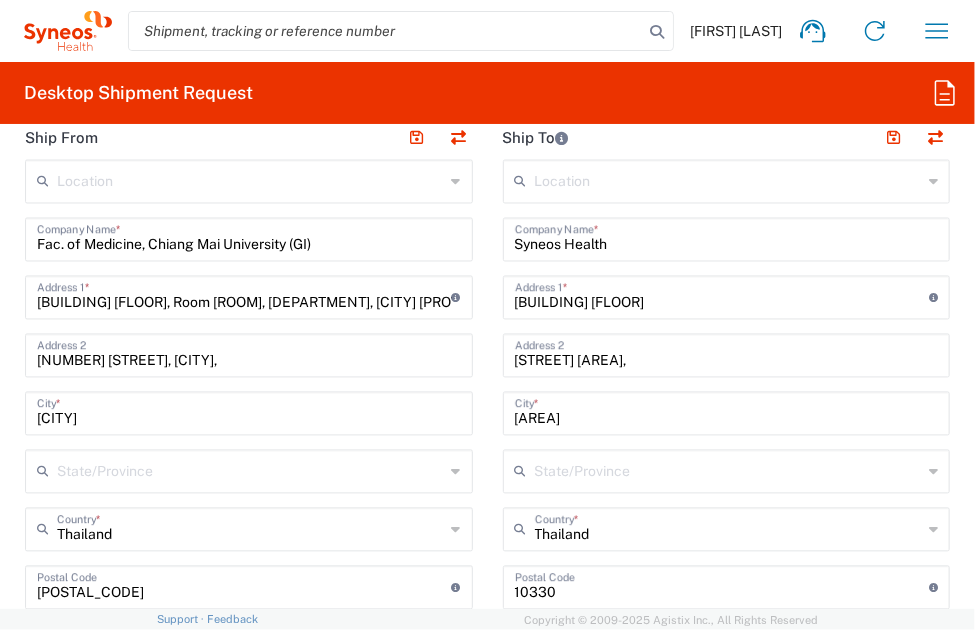 click on "Location  Addison Whitney LLC-Morrisvile NC US Barcelona-Syneos Health BioSector 2 LLC- New York US Boco Digital Media Caerus Marketing Group LLC-Morrisville NC US Chamberlain Communications LLC-New York US Chandler Chicco Agency, LLC-New York US Genico, LLC Gerbig Snell/Weisheimer Advert- Westerville OH Haas & Health Partner Public Relations GmbH Illingworth Research Group Ltd-Macclesfield UK Illingworth Rsrch Grp (France) Illingworth Rsrch Grp (Italy) Illingworth Rsrch Grp (Spain) Illingworth Rsrch Grp (USA) In Illingworth Rsrch Grp(Australi INC Research Clin Svcs Mexico inVentiv Health Philippines, Inc. IRG - Morrisville Warehouse IVH IPS Pvt Ltd- India IVH Mexico SA de CV NAVICOR GROUP, LLC- New York US PALIO + IGNITE, LLC- Westerville OH US Pharmaceutical Institute LLC- Morrisville NC US PT Syneos Health Indonesia Rx dataScience Inc-Morrisville NC US RxDataScience India Private Lt Syneos Health (Beijing) Inc.Lt Syneos Health (Shanghai) Inc. Ltd. Syneos Health (Thailand) Limit Syneos Health Argentina SA" 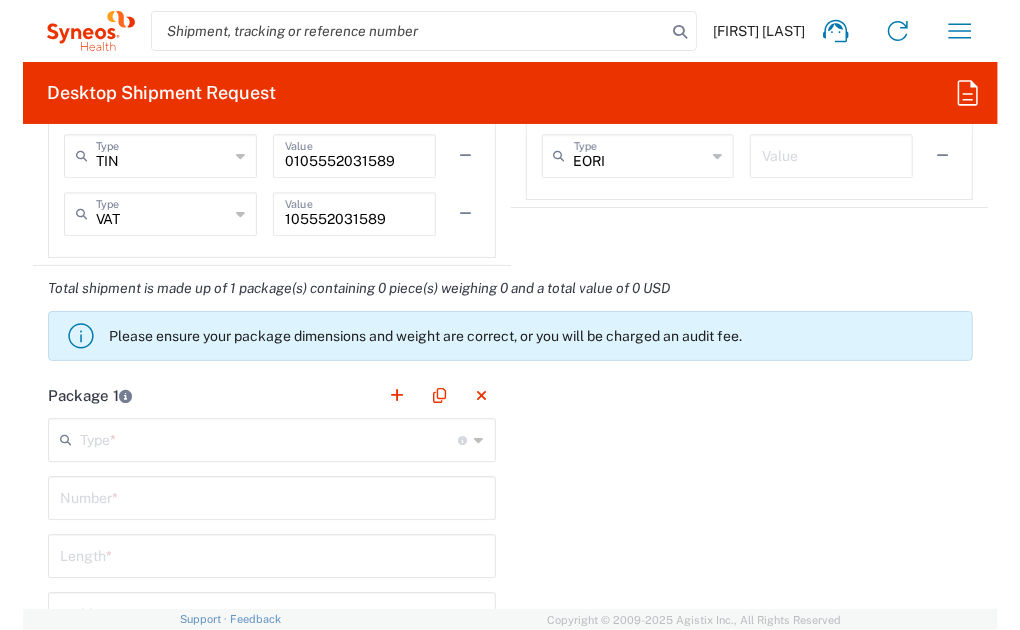 scroll, scrollTop: 2349, scrollLeft: 0, axis: vertical 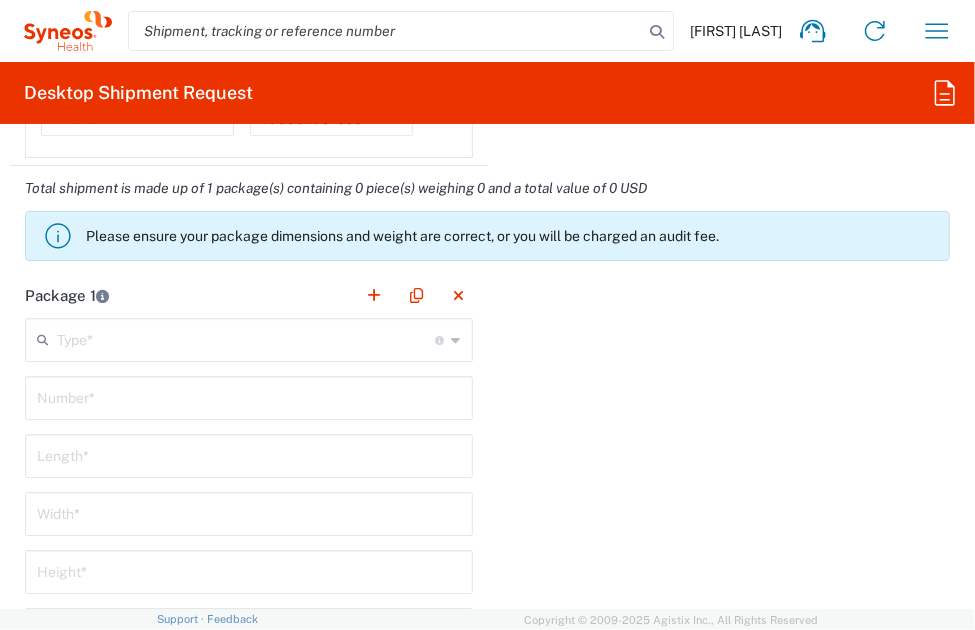 click on "Type  * Material used to package goods" 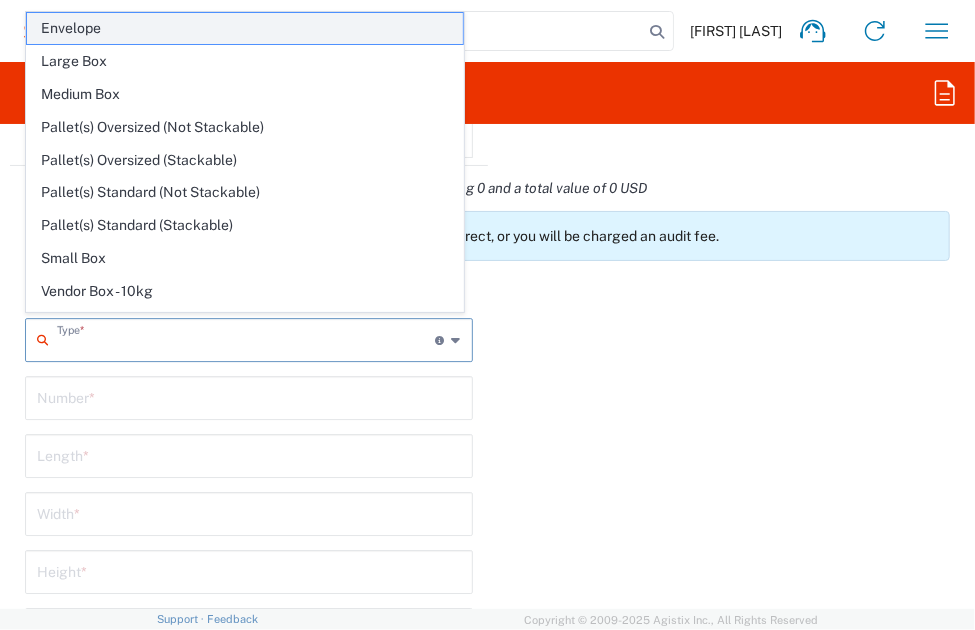 click on "Envelope" 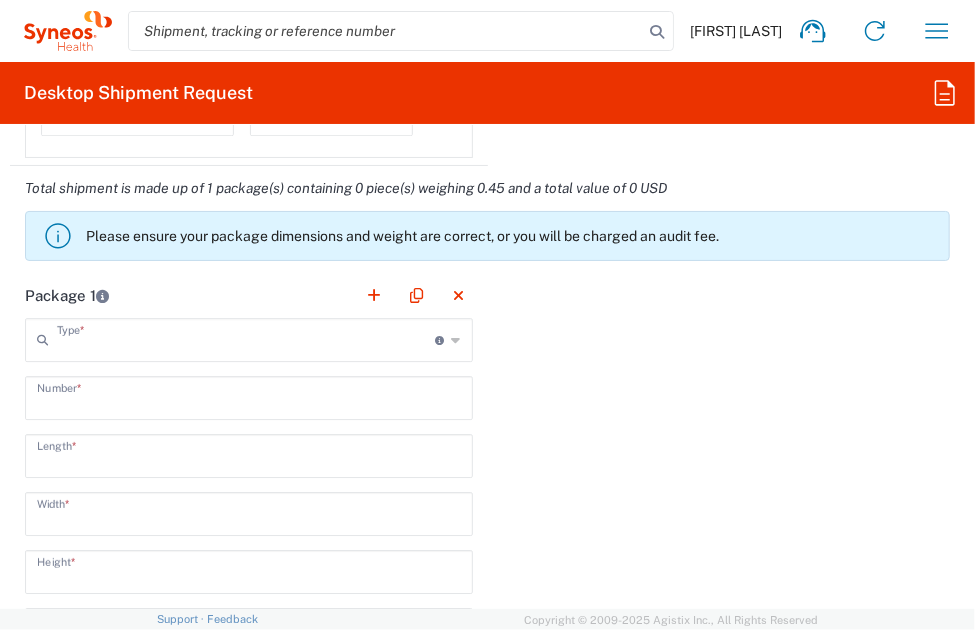 type on "Envelope" 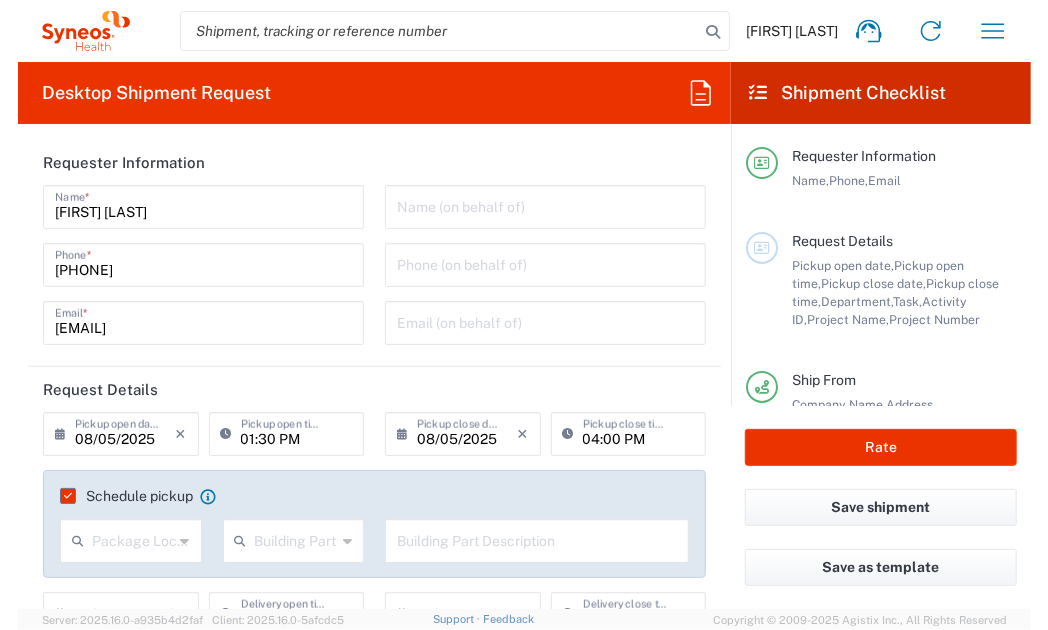 scroll, scrollTop: 0, scrollLeft: 0, axis: both 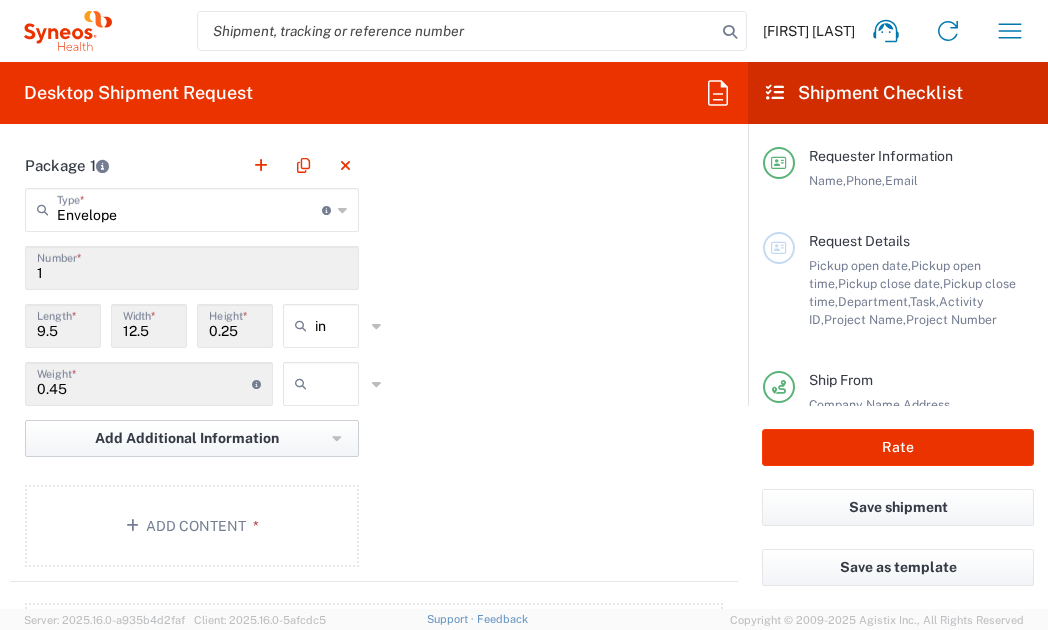 click on "Add Additional Information" 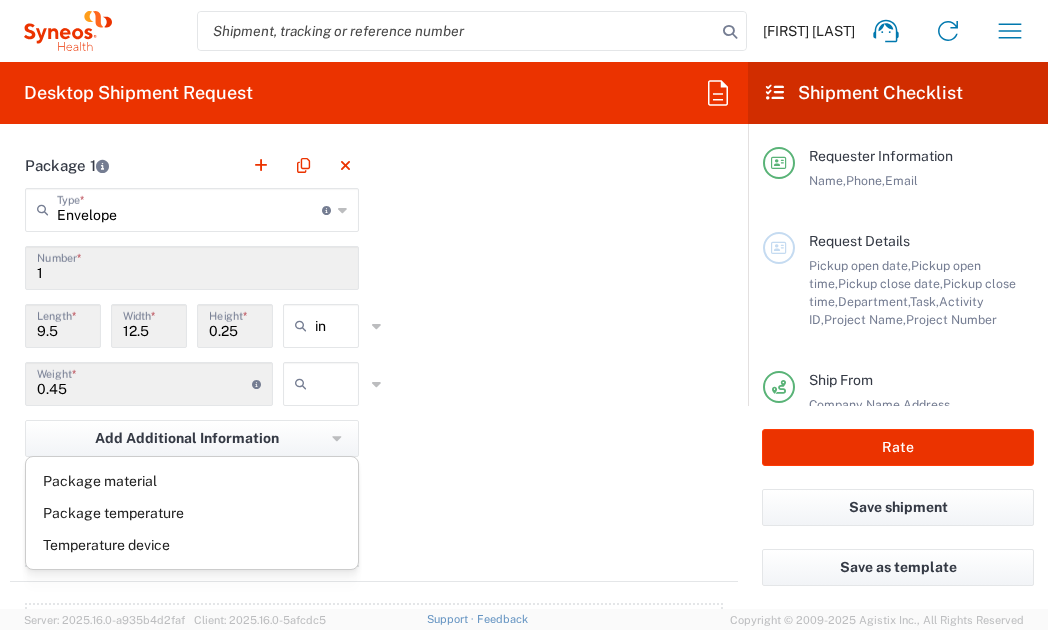 click on "Package 1  Envelope  Type  * Material used to package goods Envelope Large Box Medium Box Pallet(s) Oversized (Not Stackable) Pallet(s) Oversized (Stackable) Pallet(s) Standard (Not Stackable) Pallet(s) Standard (Stackable) Small Box Vendor Box - 10kg Vendor Box - 25kg Your Packaging 1  Number  * 9.5  Length  * 12.5  Width  * 0.25  Height  * in in cm ft 0.45  Weight  * Total weight of package(s) in pounds or kilograms kgs lbs Add Additional Information  Package material   Package temperature   Temperature device  Add Content *" 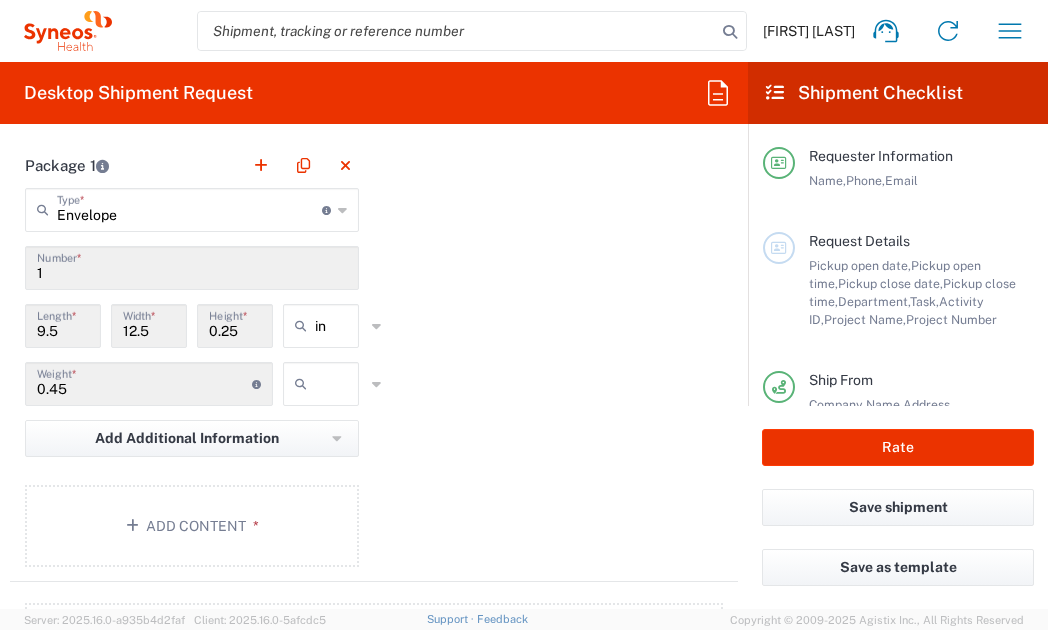 type 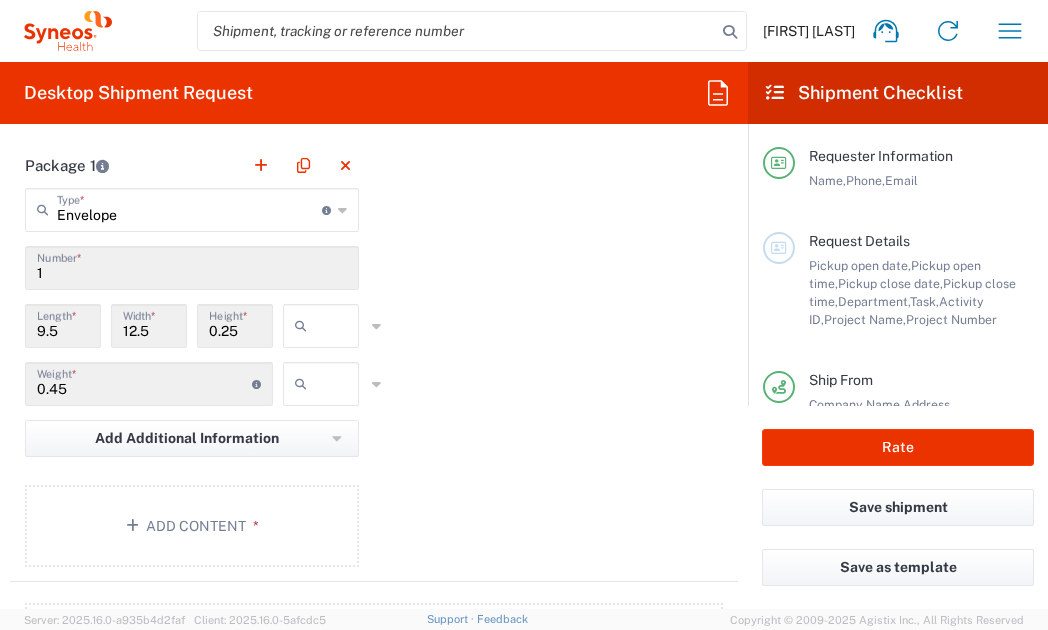 click at bounding box center [340, 326] 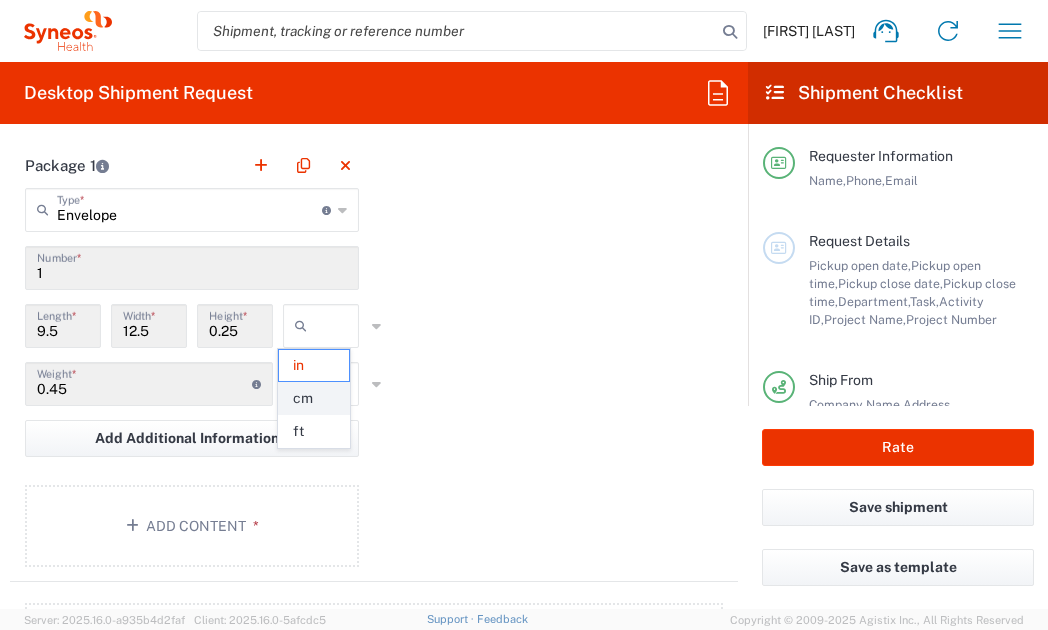 click on "cm" 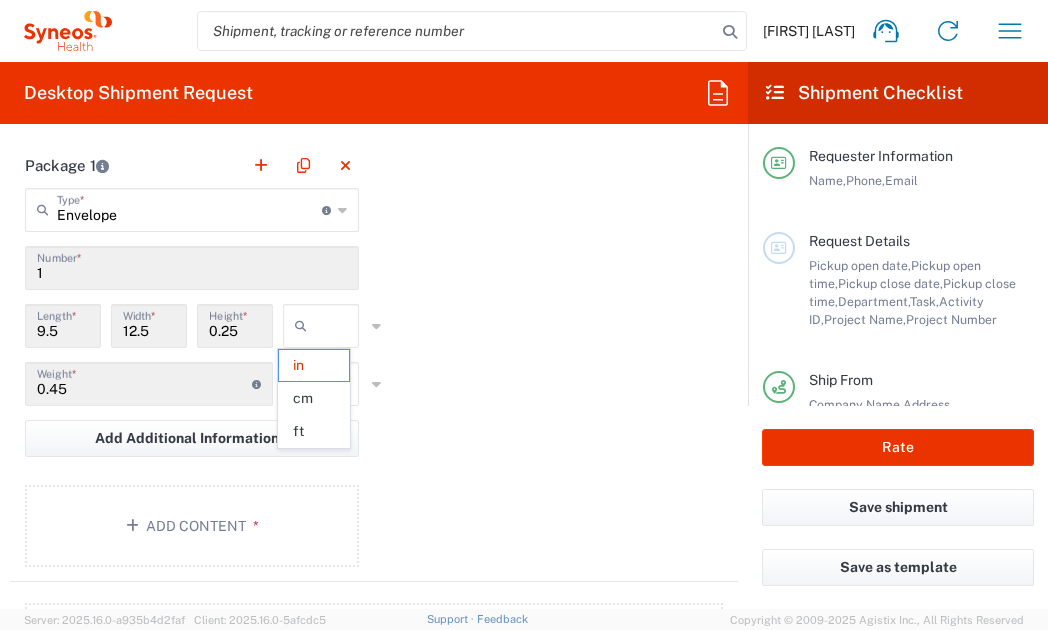 type on "24.13" 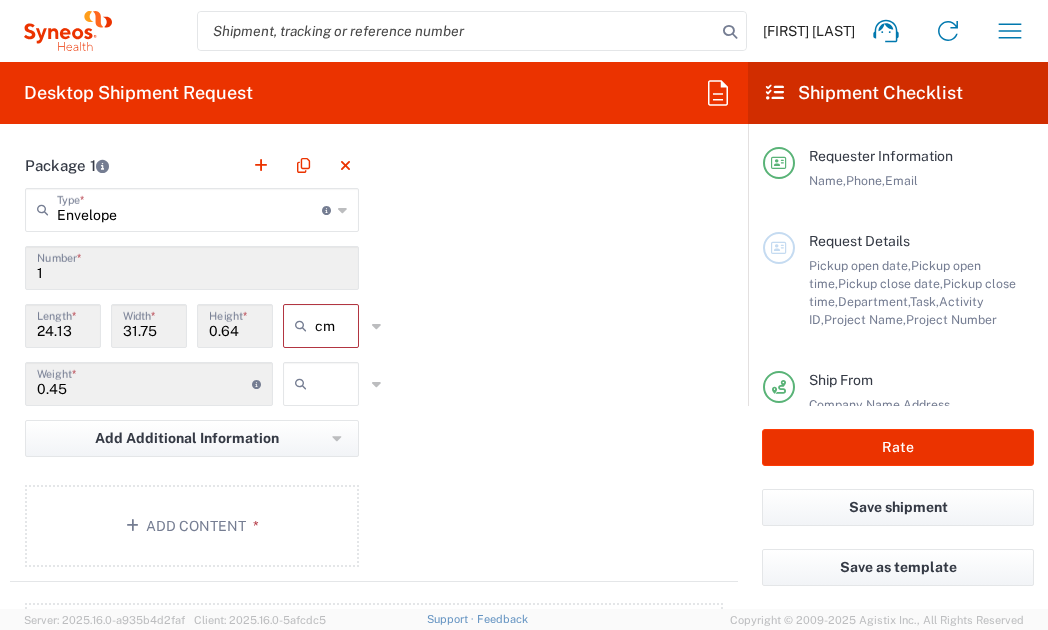 click 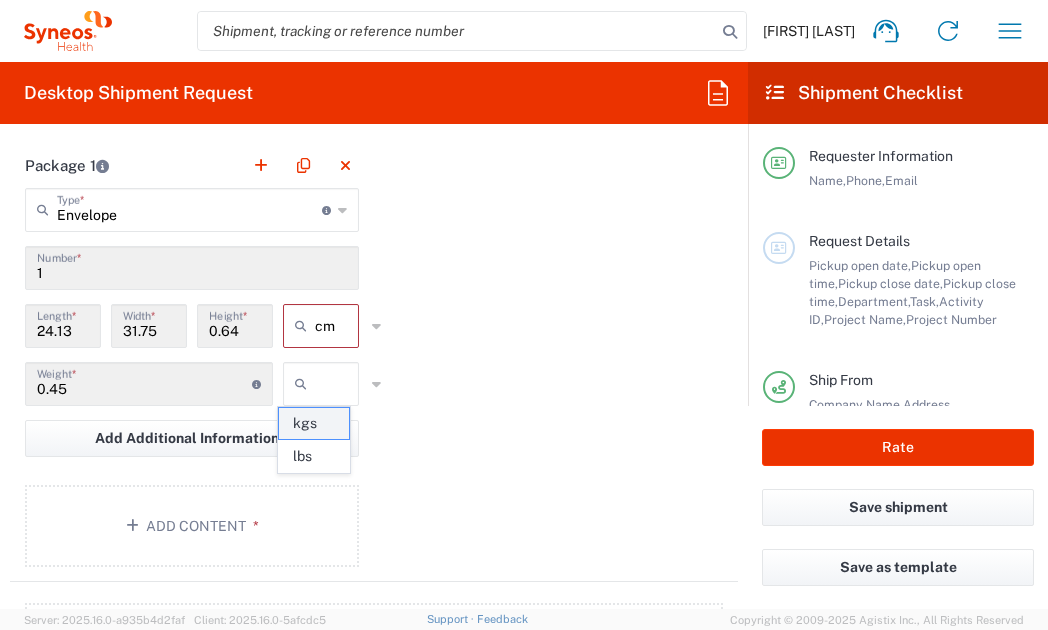 click on "kgs" 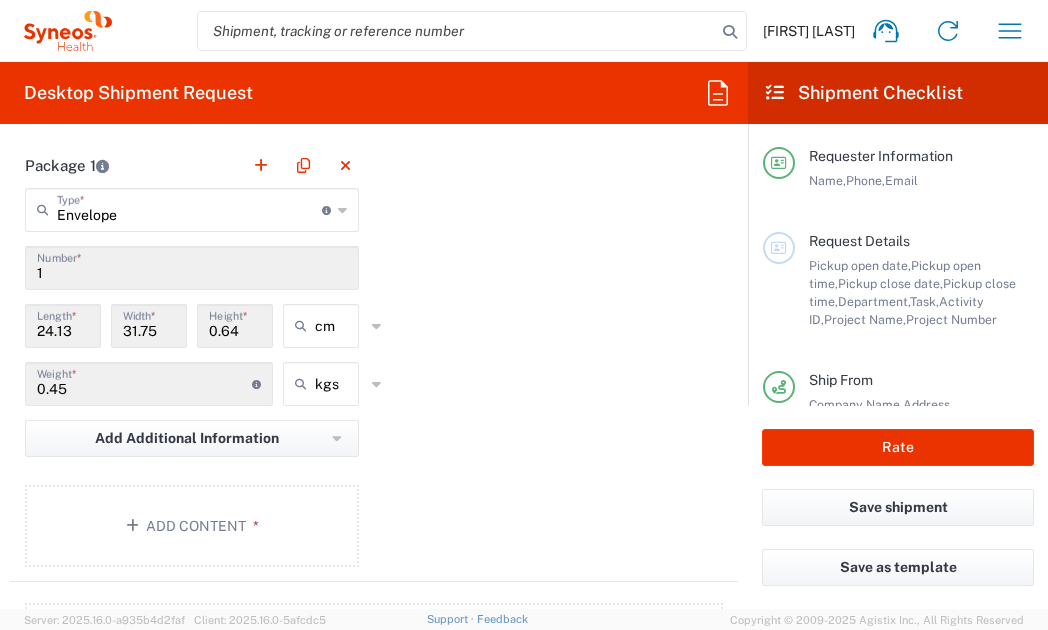 click on "Package 1  Envelope  Type  * Material used to package goods Envelope Large Box Medium Box Pallet(s) Oversized (Not Stackable) Pallet(s) Oversized (Stackable) Pallet(s) Standard (Not Stackable) Pallet(s) Standard (Stackable) Small Box Vendor Box - 10kg Vendor Box - 25kg Your Packaging 1  Number  * 24.13  Length  * 31.75  Width  * 0.64  Height  * cm in cm ft 0.45  Weight  * Total weight of package(s) in pounds or kilograms kgs kgs lbs Add Additional Information  Package material   Package temperature   Temperature device  Add Content *" 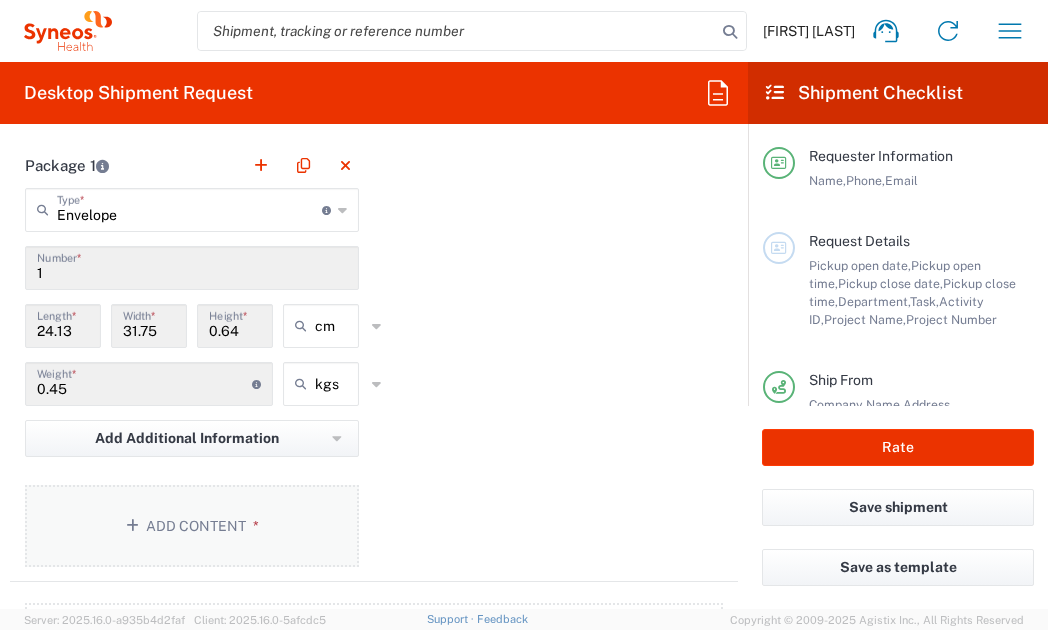 click on "Add Content *" 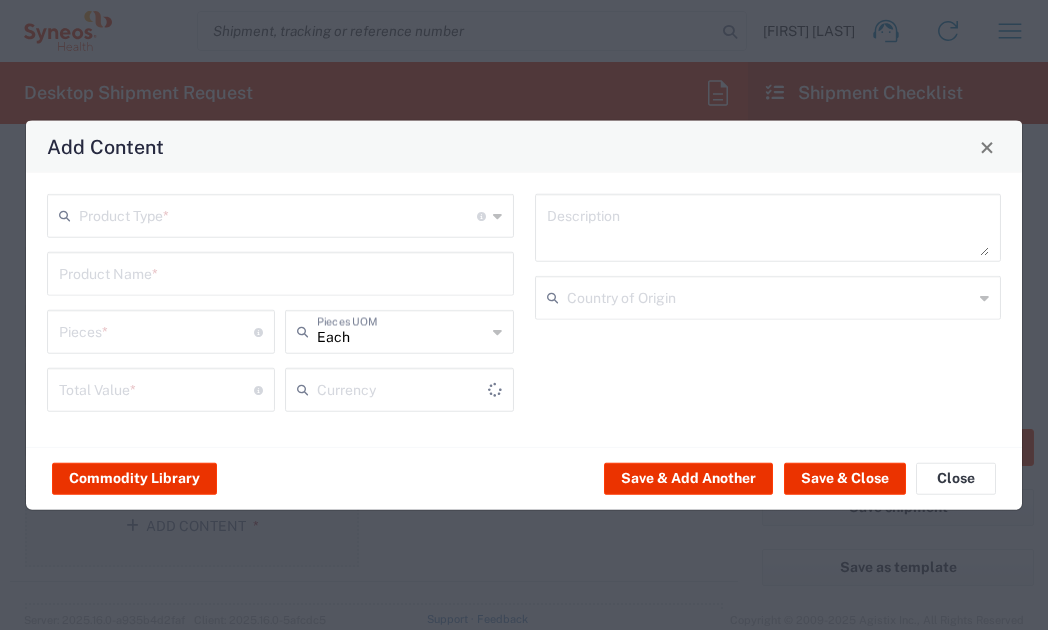type on "US Dollar" 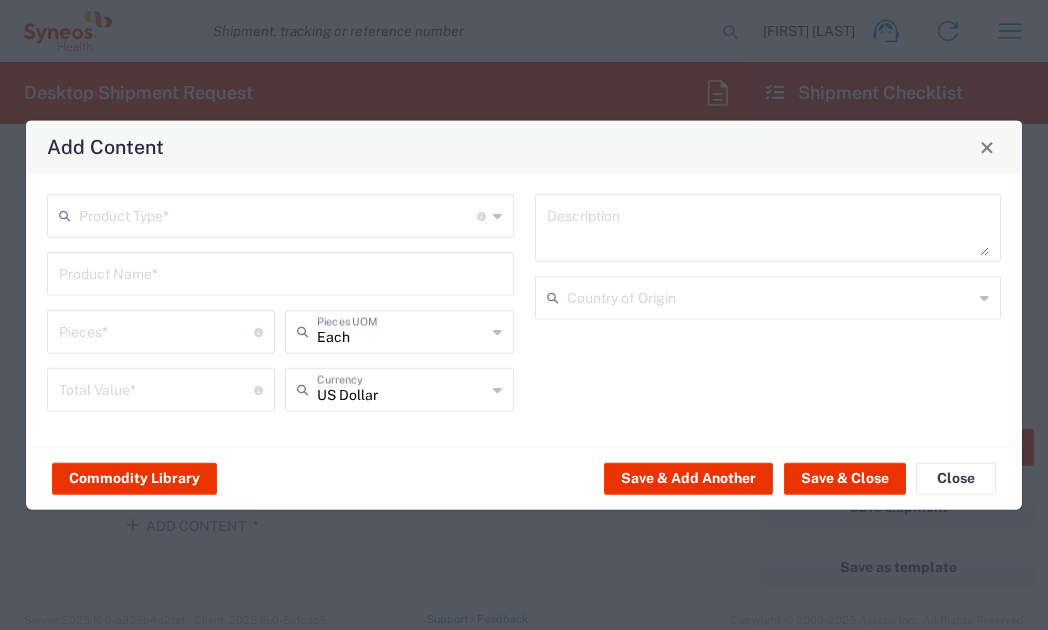 click 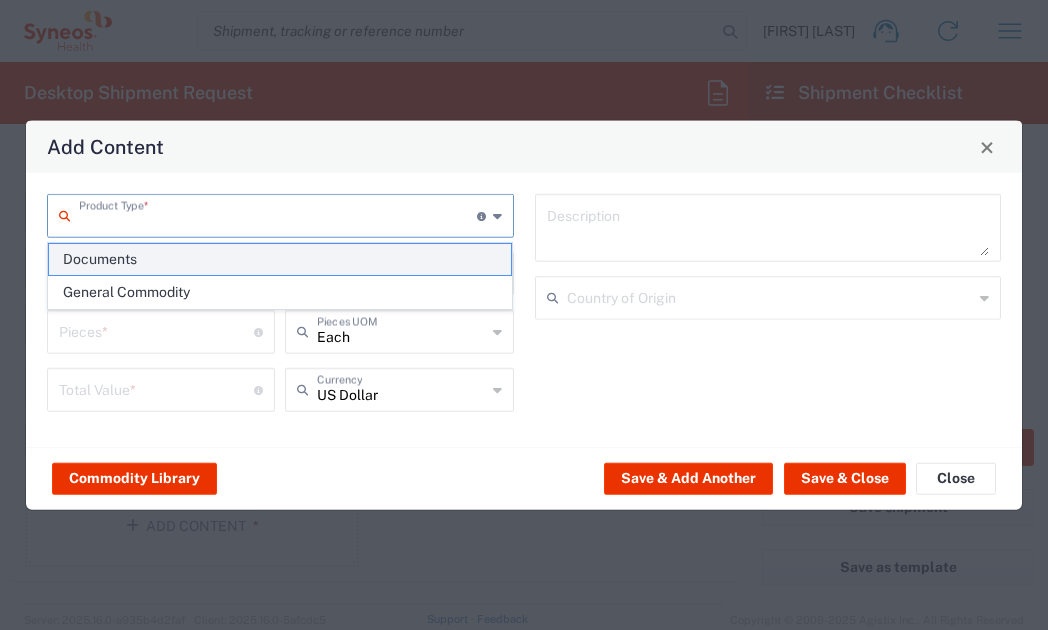 click on "Documents" 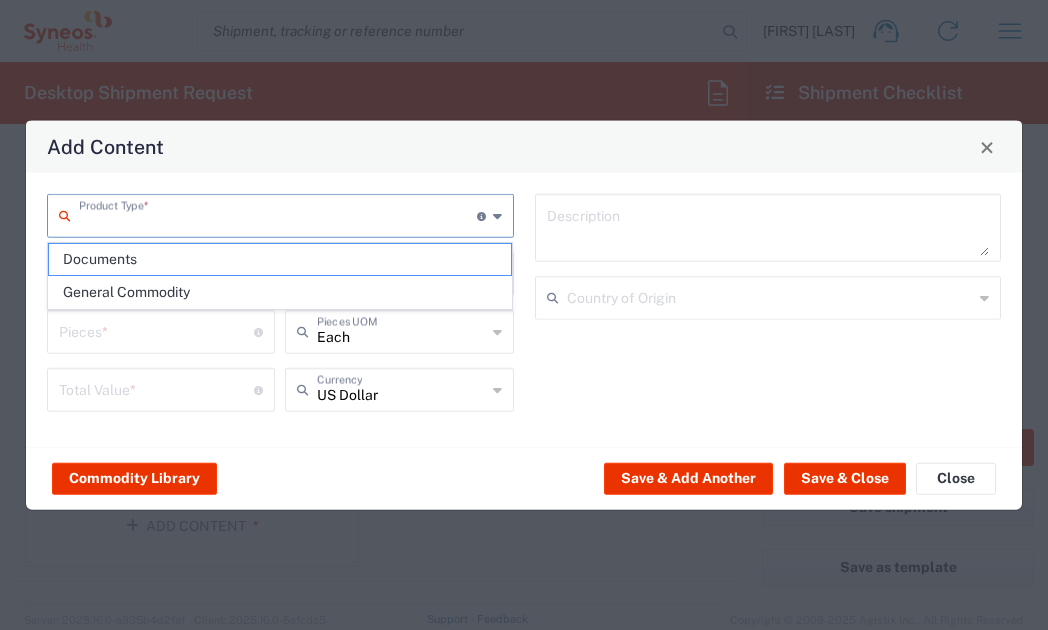 type on "Documents" 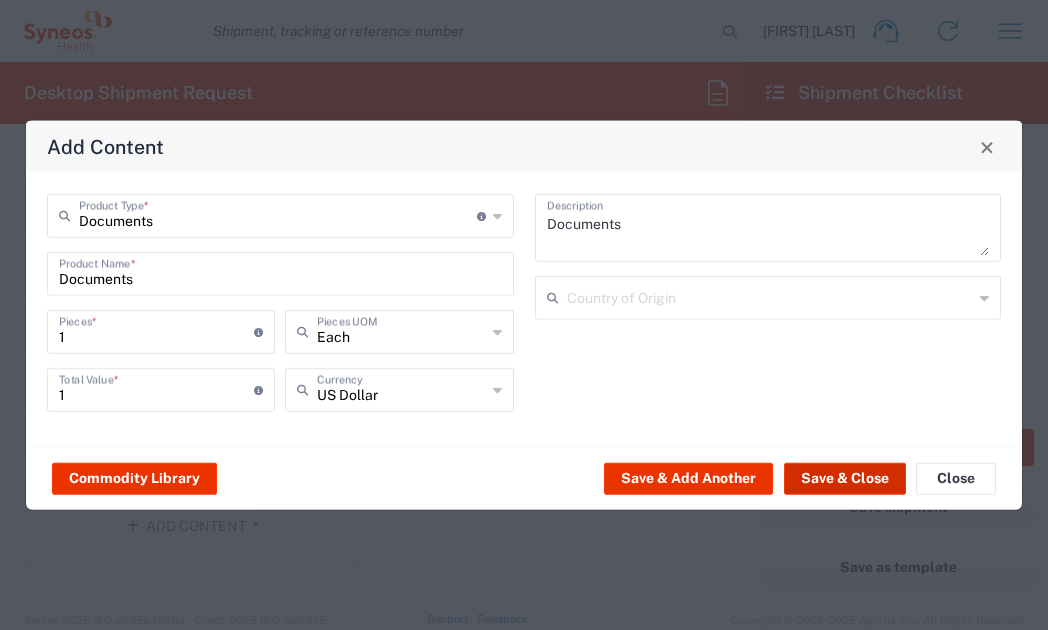 click on "Save & Close" 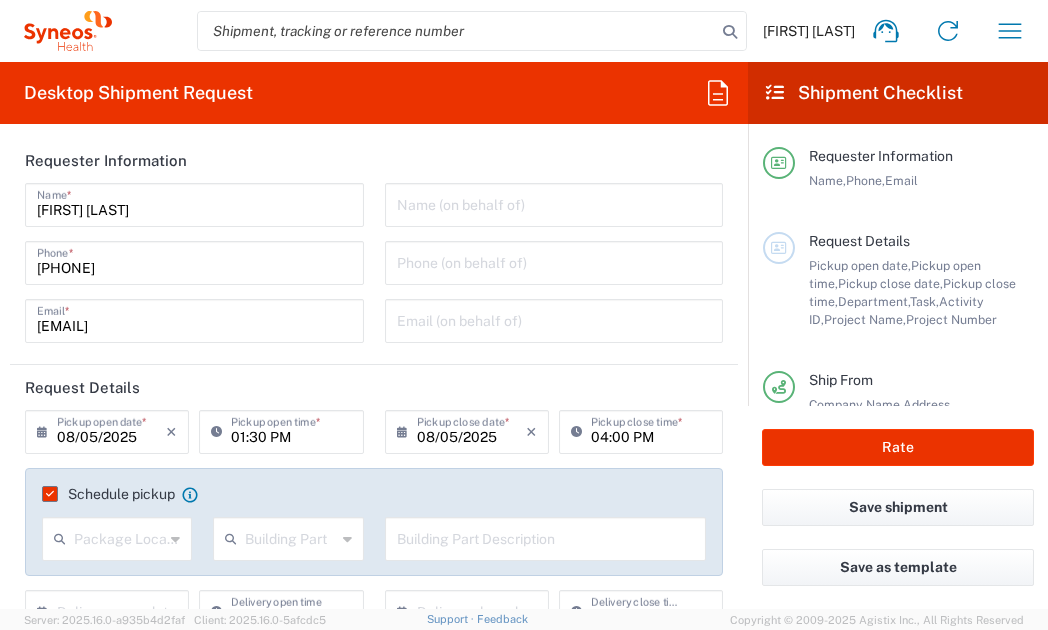 scroll, scrollTop: 0, scrollLeft: 0, axis: both 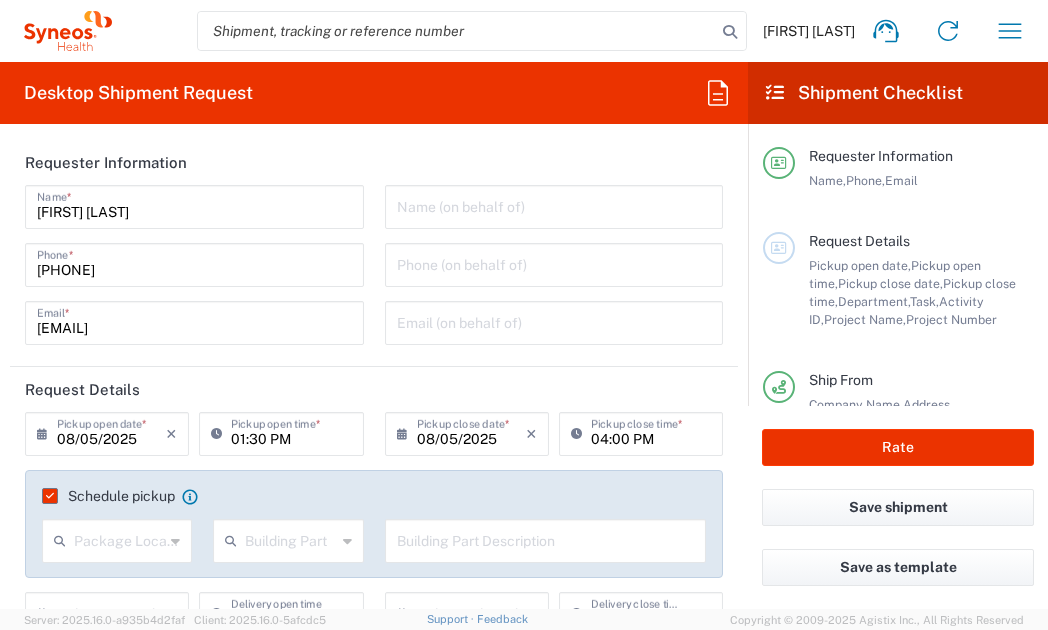 click on "Schedule pickup" 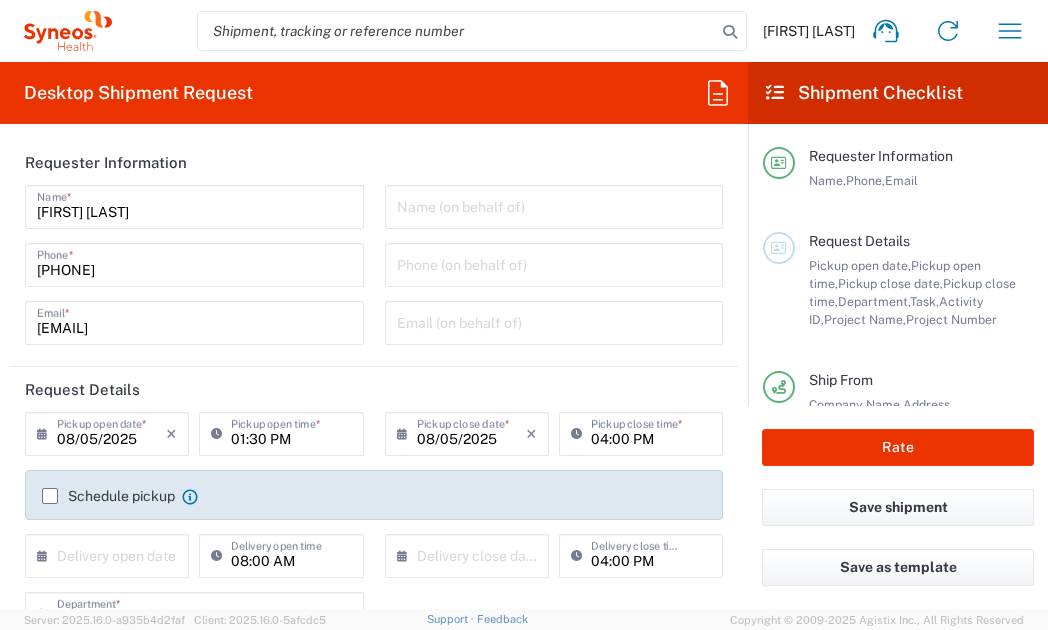 click on "Schedule pickup" 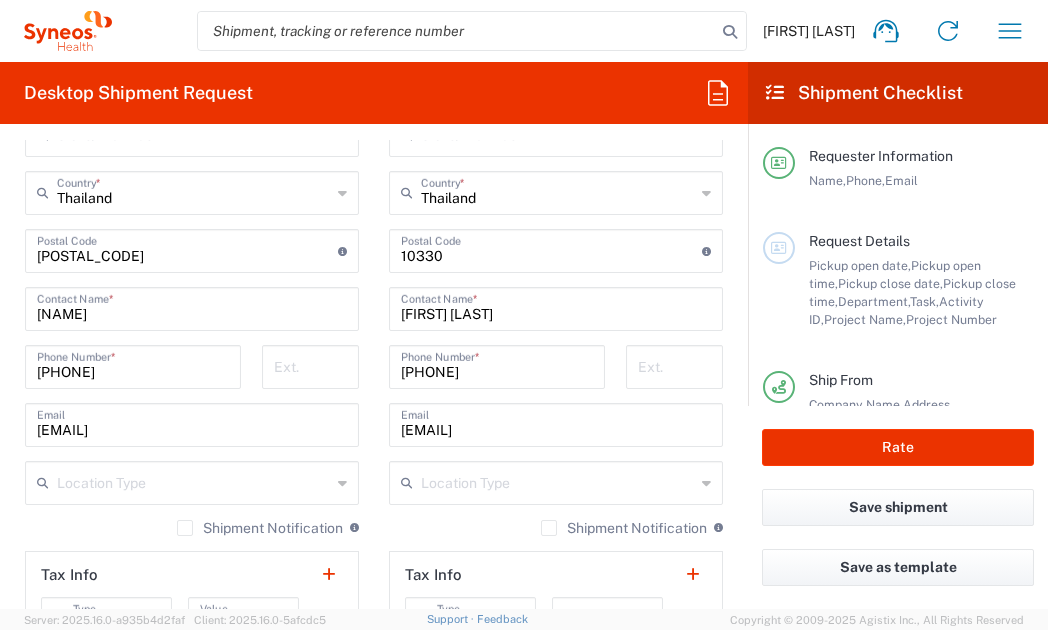 scroll, scrollTop: 1300, scrollLeft: 0, axis: vertical 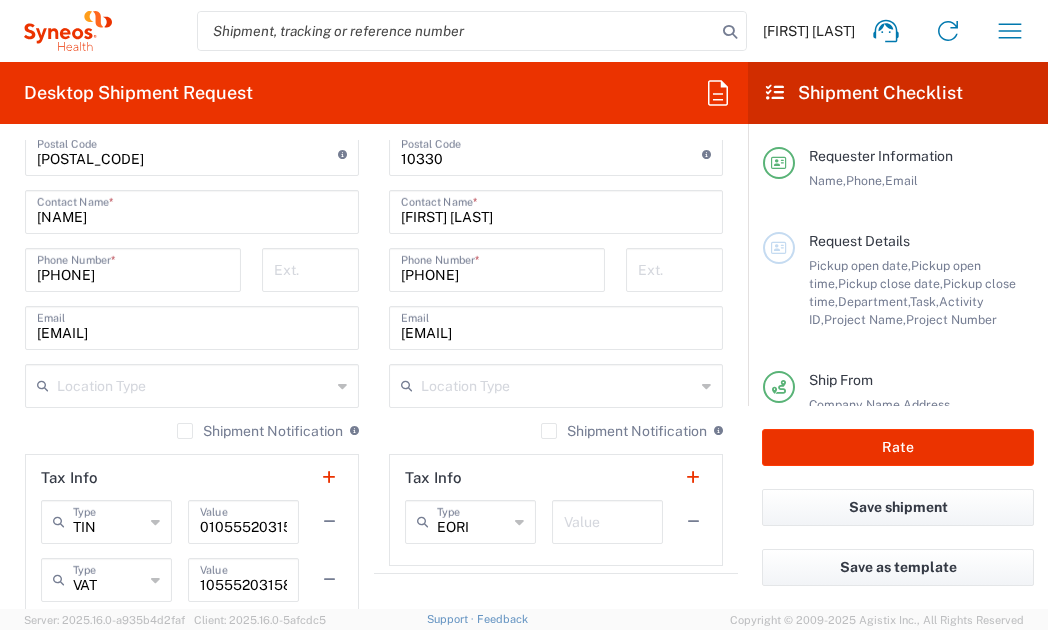 drag, startPoint x: 400, startPoint y: 273, endPoint x: 464, endPoint y: 273, distance: 64 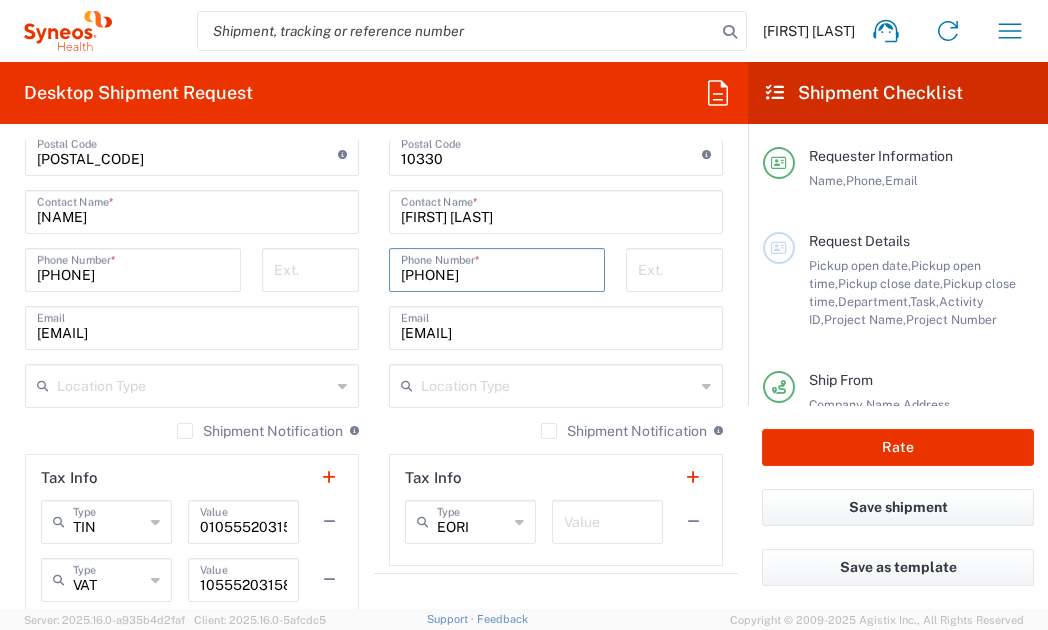 type on "[PHONE]" 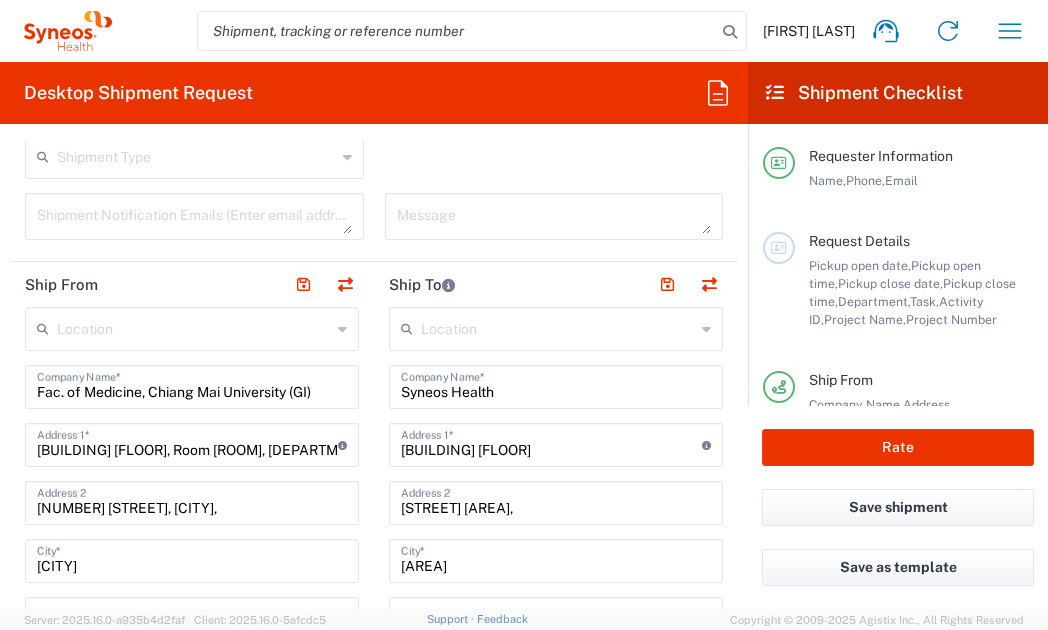 scroll, scrollTop: 700, scrollLeft: 0, axis: vertical 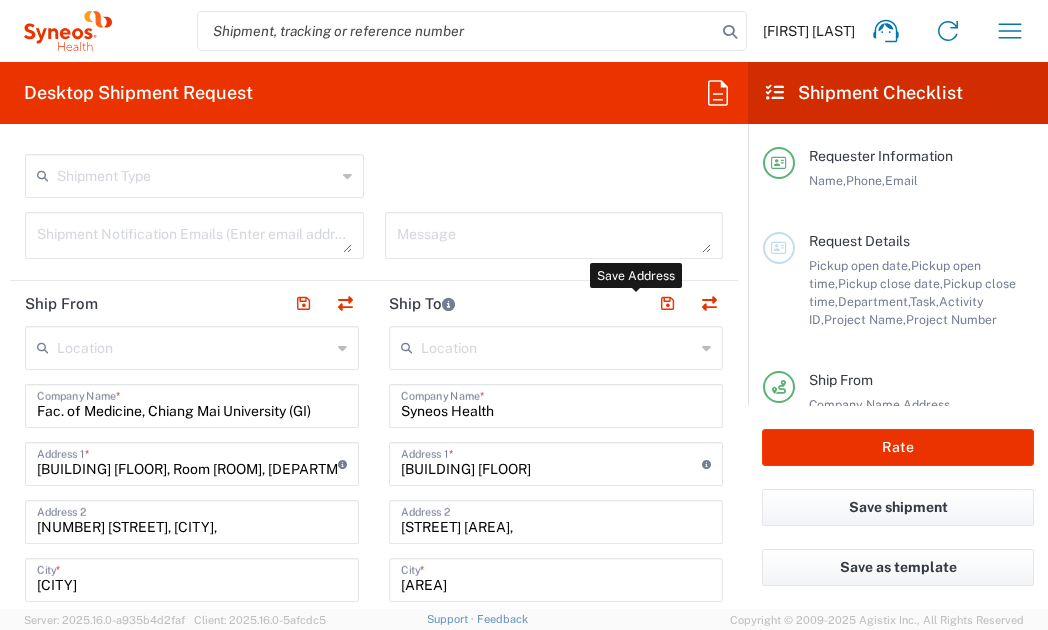 click 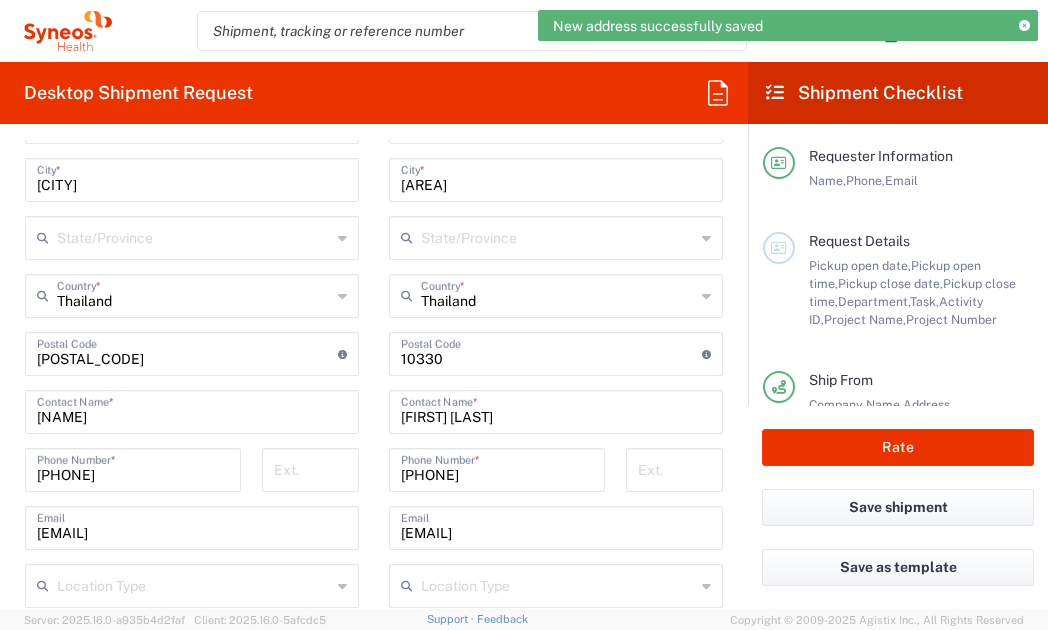 scroll, scrollTop: 1200, scrollLeft: 0, axis: vertical 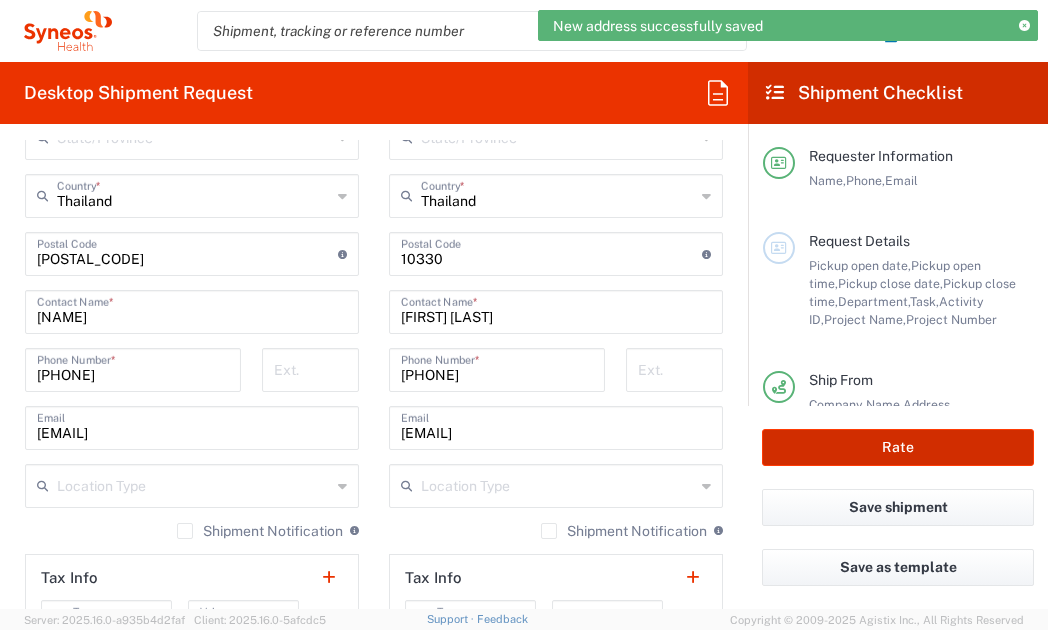 click on "Rate" 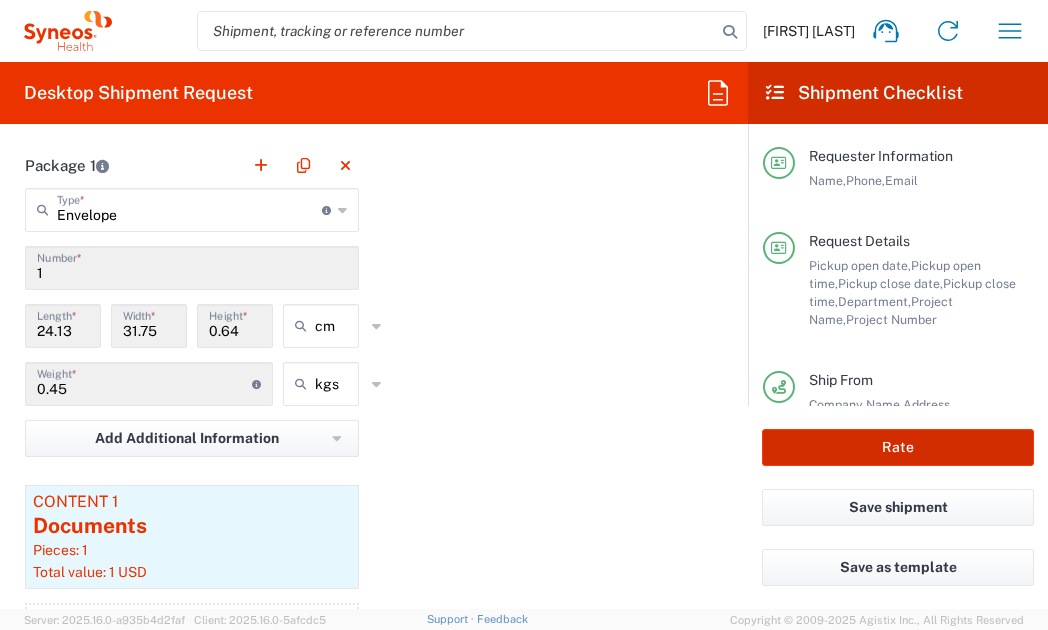 scroll, scrollTop: 2100, scrollLeft: 0, axis: vertical 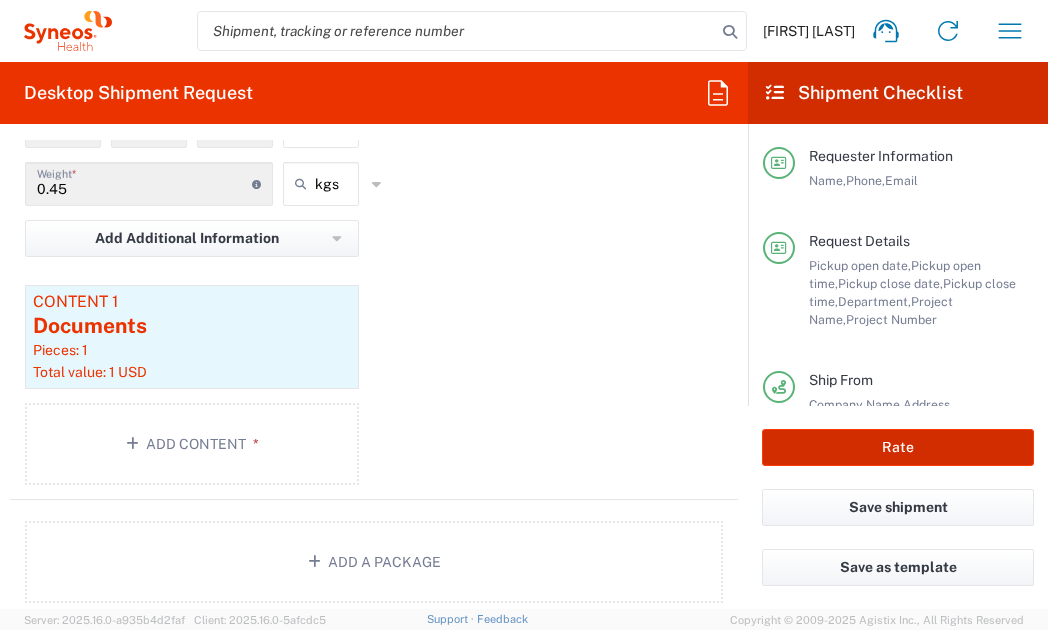 type on "7021468" 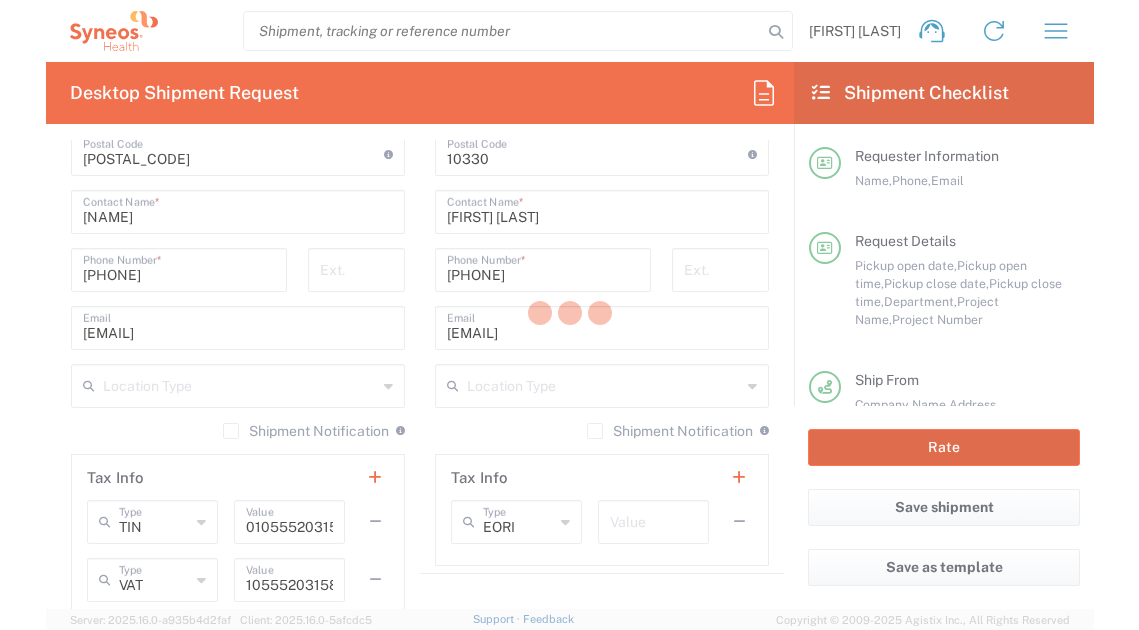 scroll, scrollTop: 1300, scrollLeft: 0, axis: vertical 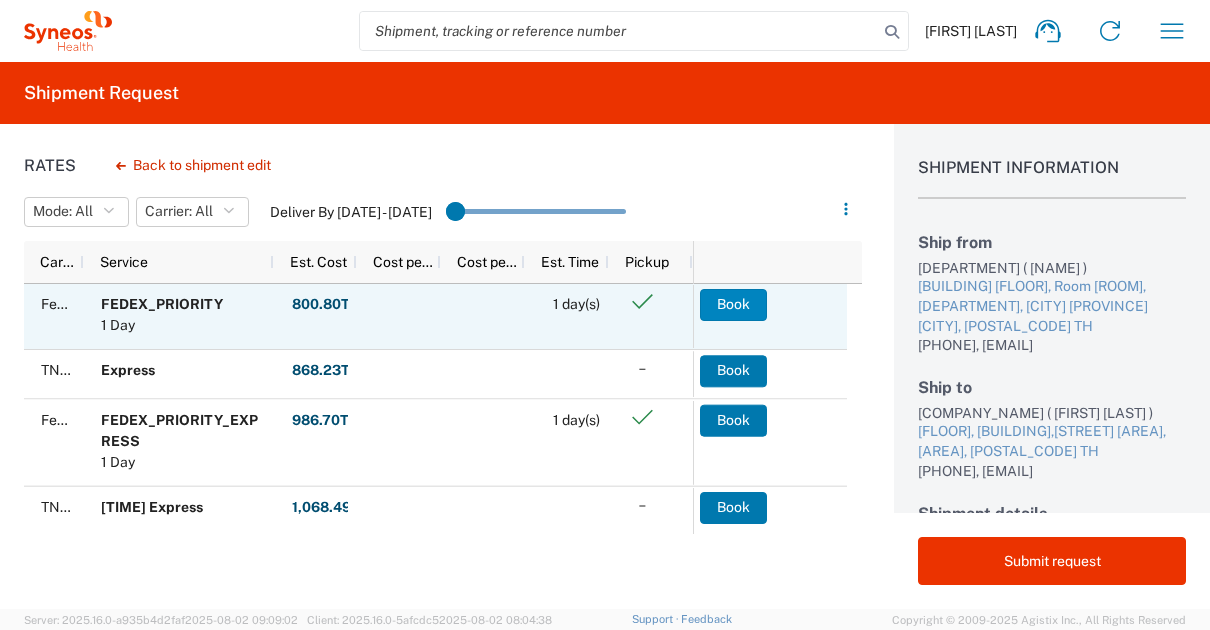 click on "Book" 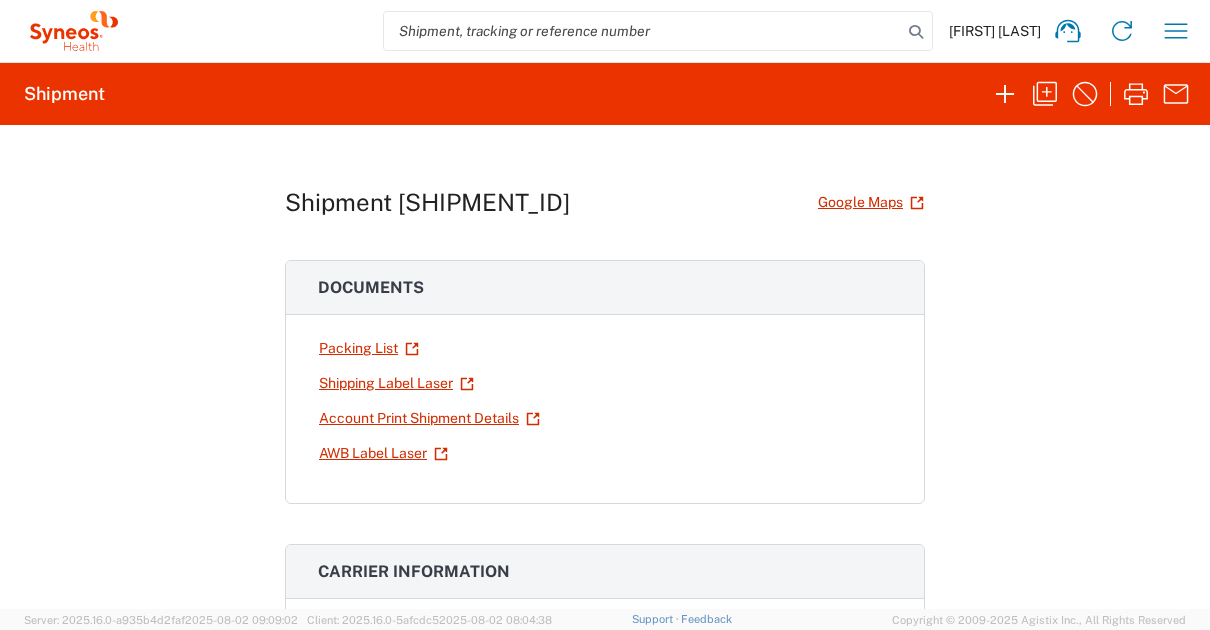 click on "Shipment [SHIPMENT_ID]  Google Maps
Documents  Packing List
Shipping Label Laser
Account Print Shipment Details
AWB Label Laser
Carrier information Carrier name: FedEx Express Service level: FEDEX_PRIORITY Tracking number: [TRACKING_NUMBER] Shipping cost 800.80 THB Request details Pickup time: 2025-08-05 13:30:00 - 16:00:00 Delivery time: - Edit Date and Time Cost center 3230 References Project 7021468 Project Number GlaxoSmith 7021468 Department 3230 Pickup Request 2151 Pickup request scheduled Requester information [NAME] [LAST] [PHONE] [EMAIL] Ship from/to From: To: Fac. of Medicine, [CITY] University (GI) Syneos Health Sriphat Bldg. 13 Fl, Room 1315, Fac. of Medicine, [CITY] U 110 Intawaroros Road, Muang," 